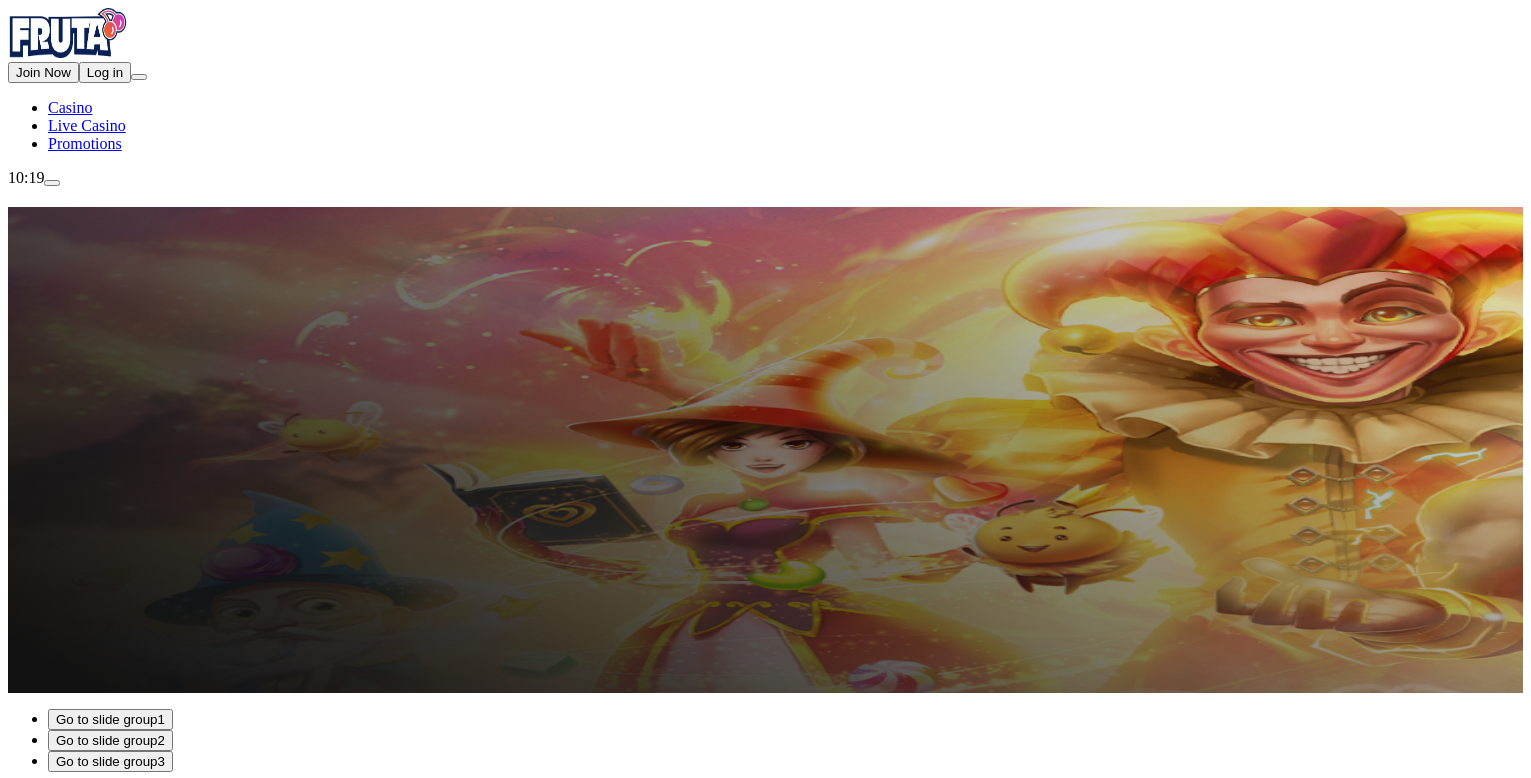 scroll, scrollTop: 0, scrollLeft: 0, axis: both 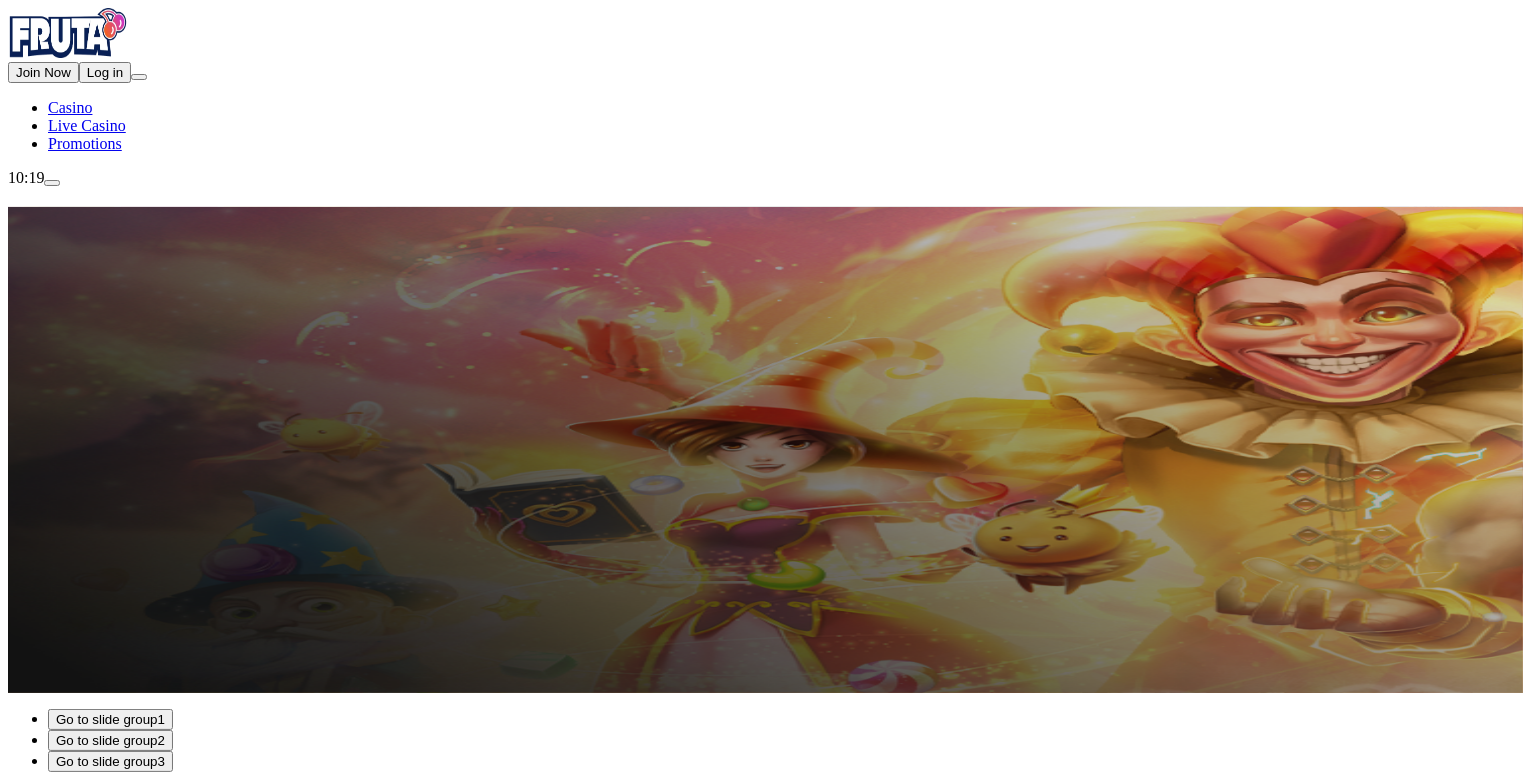 click on "Log in" at bounding box center (105, 72) 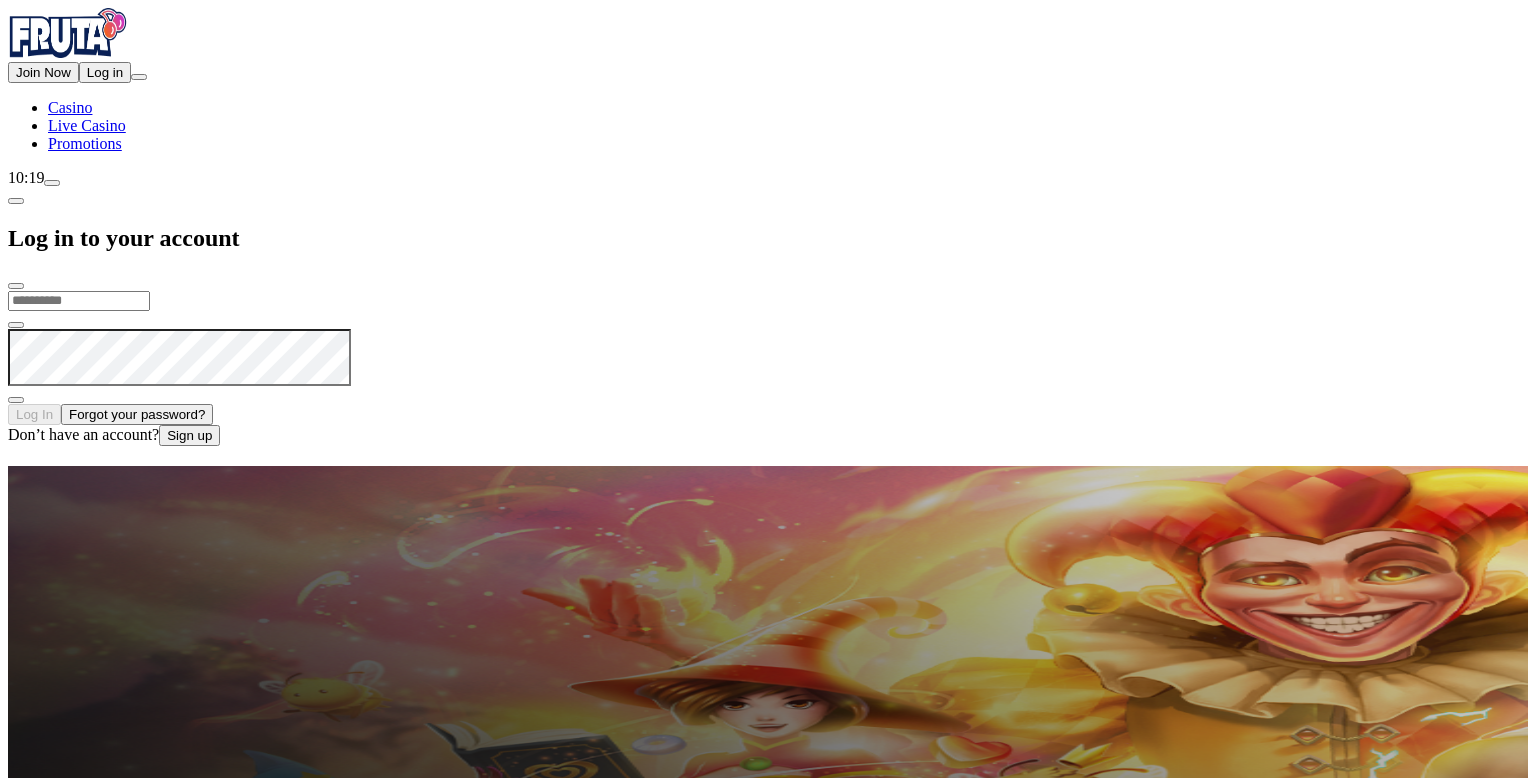 click at bounding box center [79, 301] 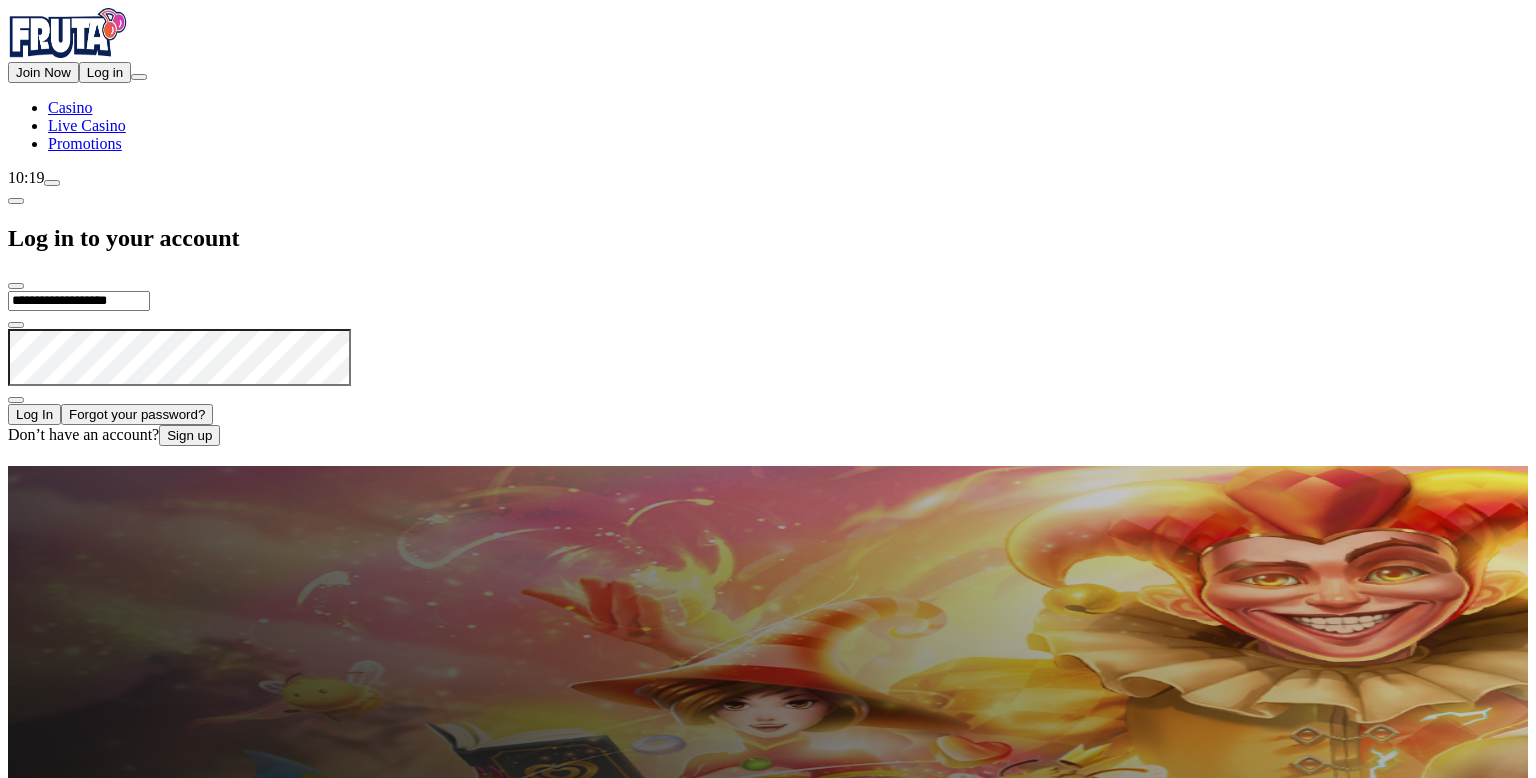 click on "Log In" at bounding box center [34, 414] 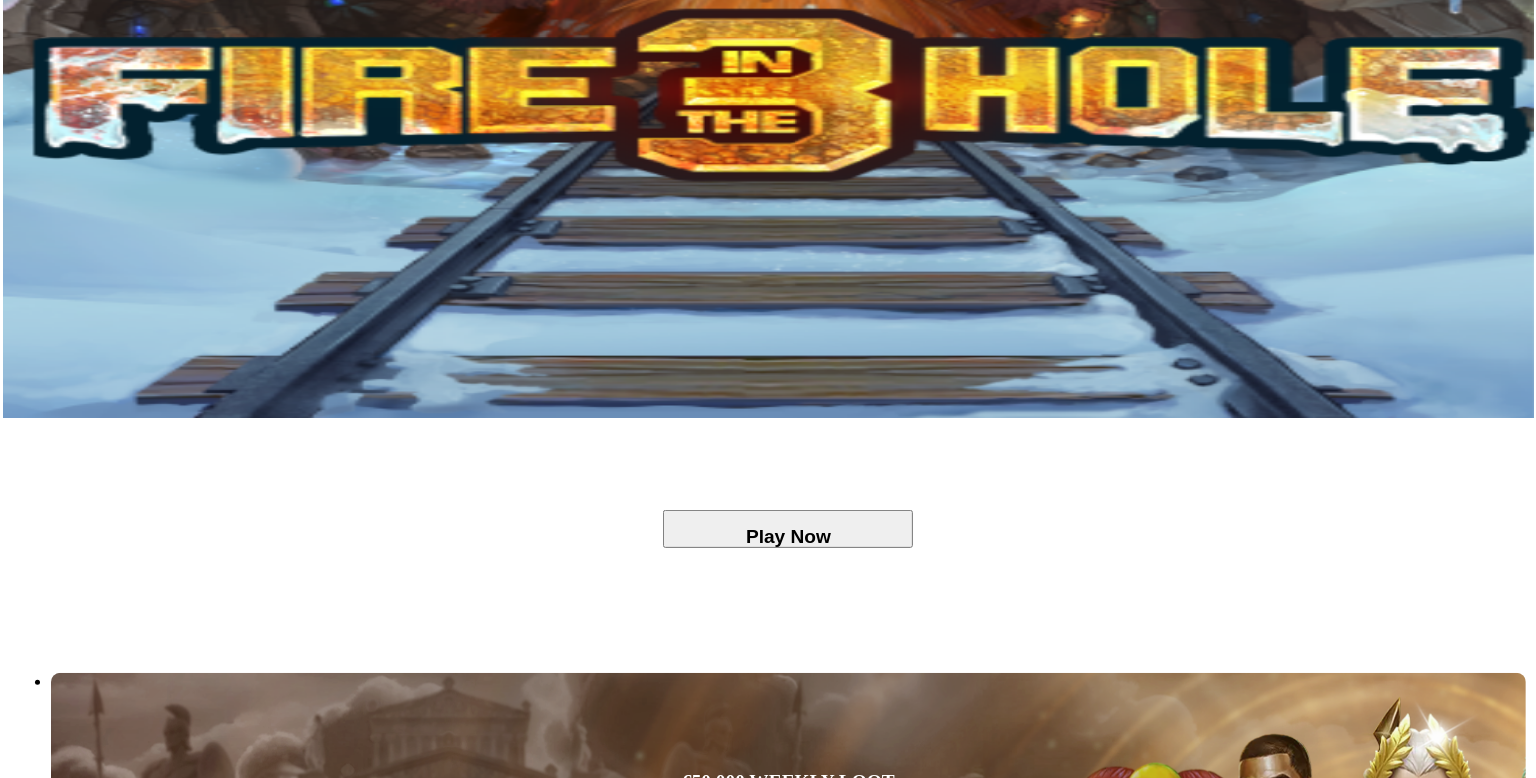 scroll, scrollTop: 80, scrollLeft: 0, axis: vertical 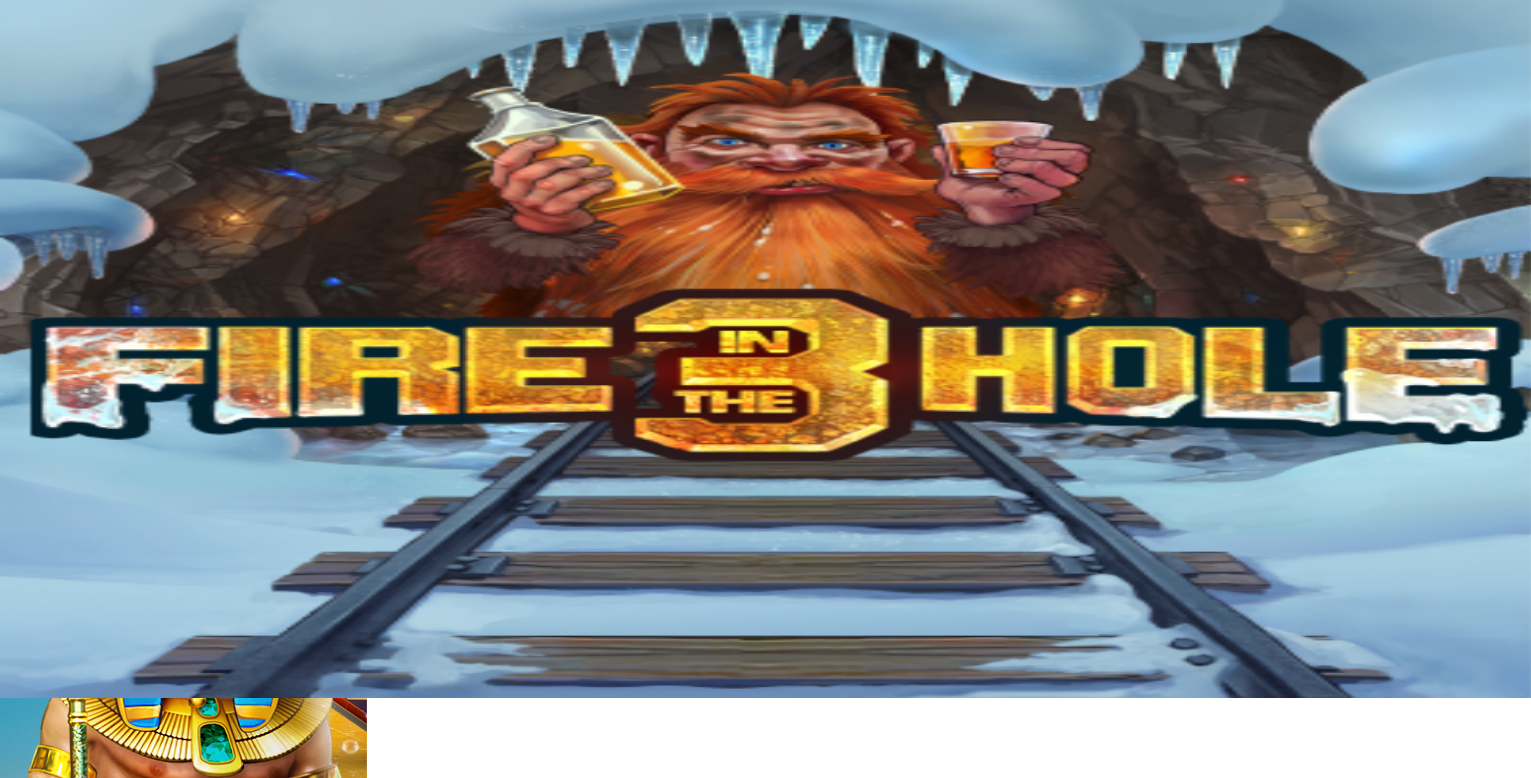 click on "Deposit € 0.03" at bounding box center (57, 151) 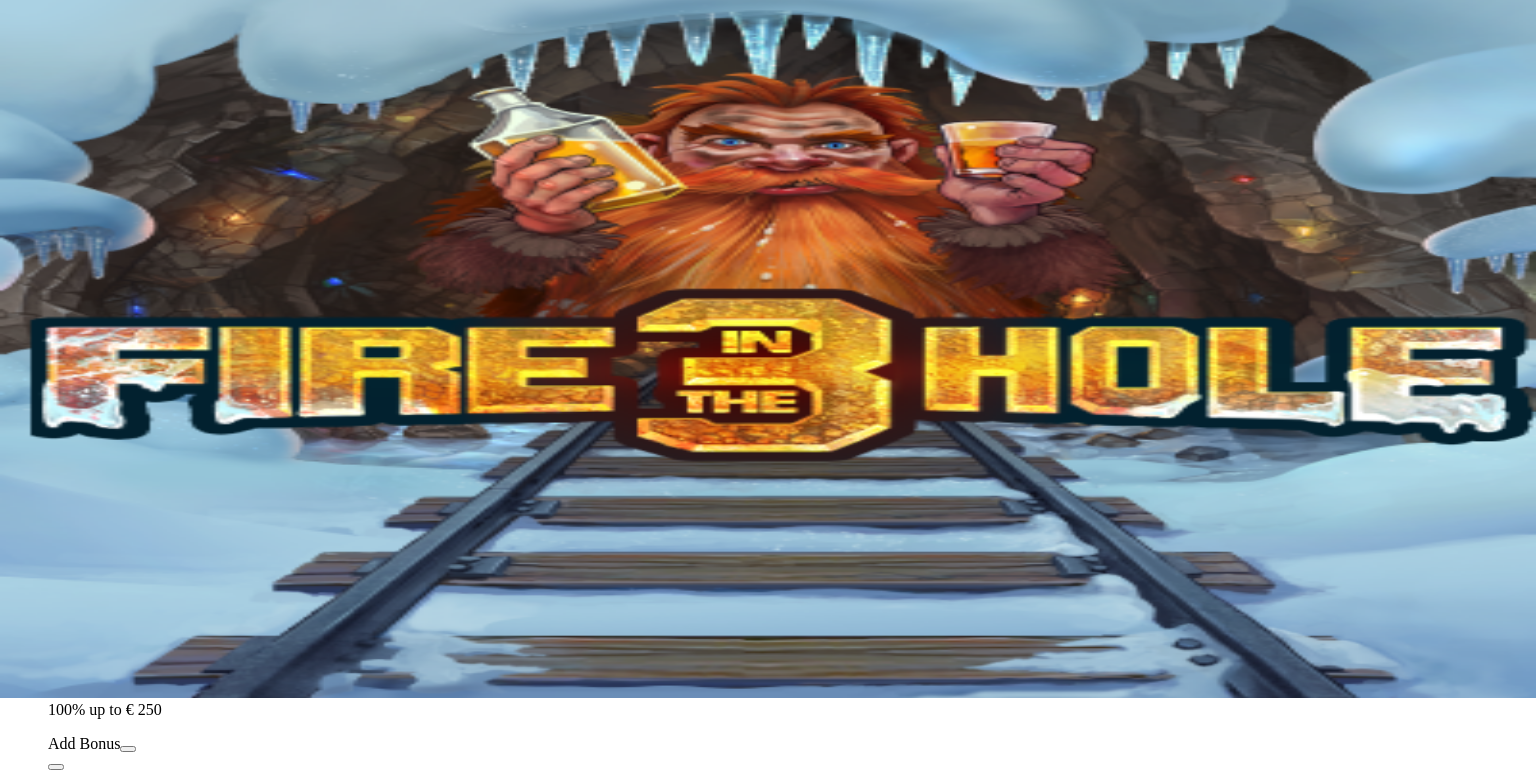 click at bounding box center [16, 529] 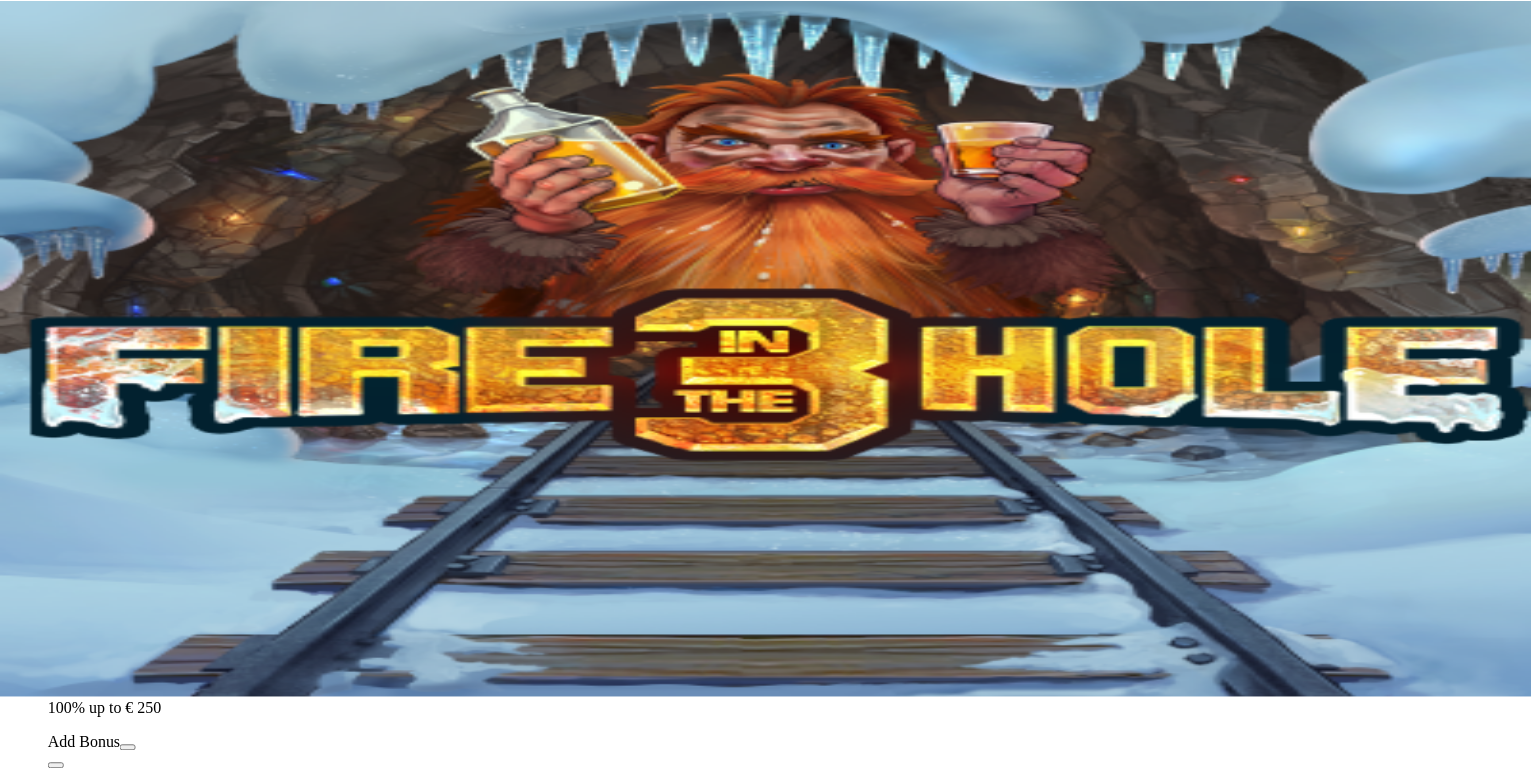scroll, scrollTop: 0, scrollLeft: 0, axis: both 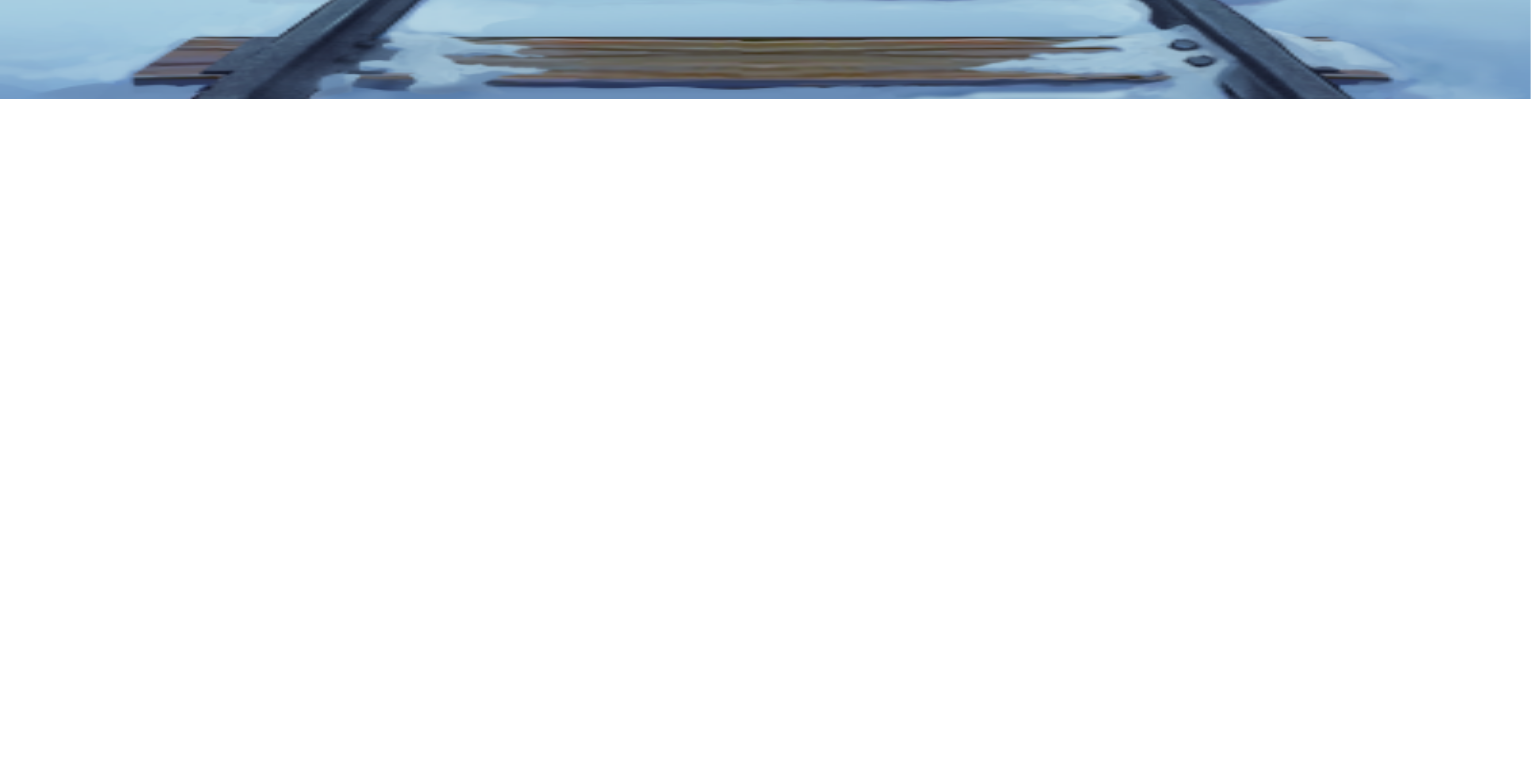 click on "Play Now" at bounding box center (80, 5141) 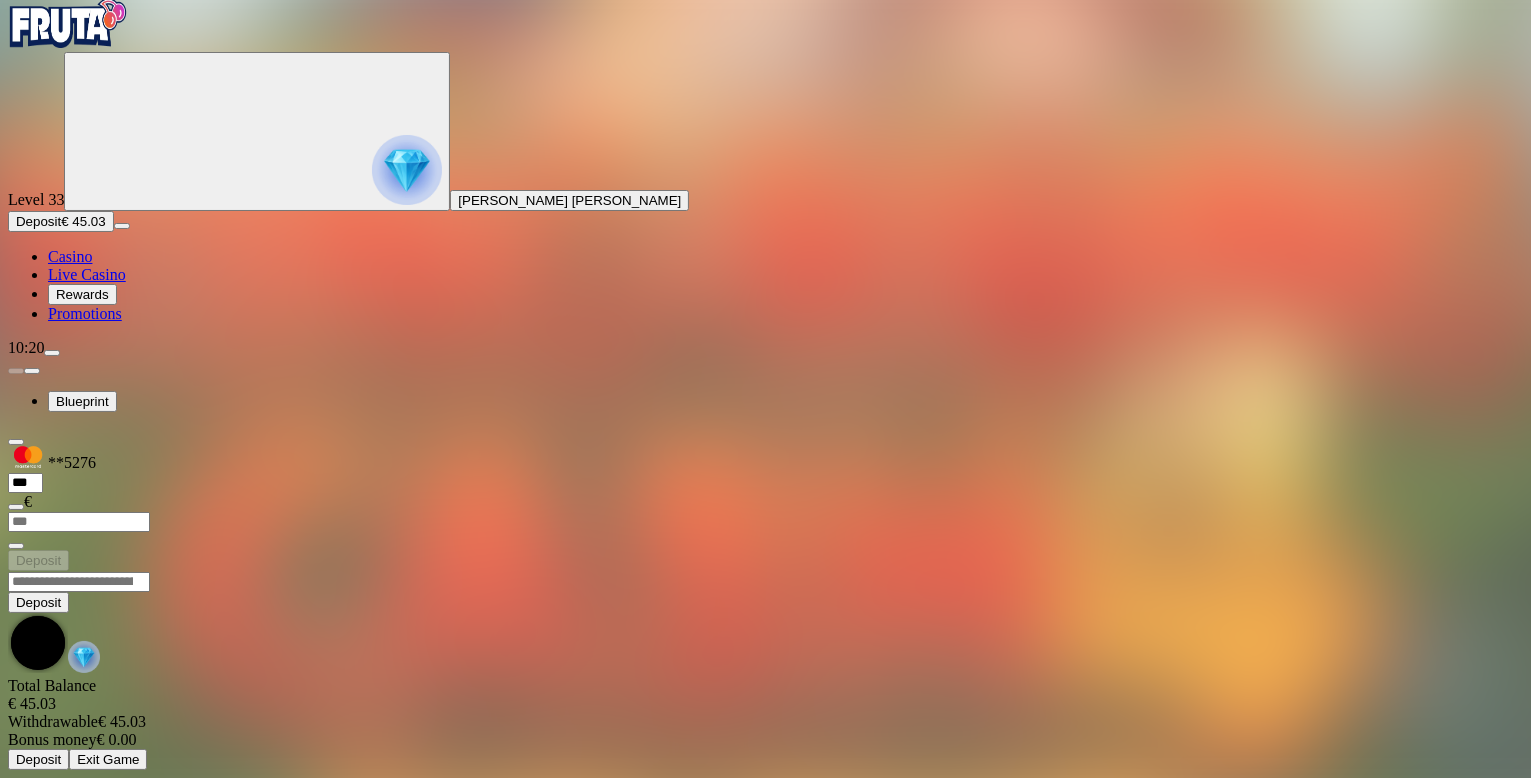 scroll, scrollTop: 0, scrollLeft: 0, axis: both 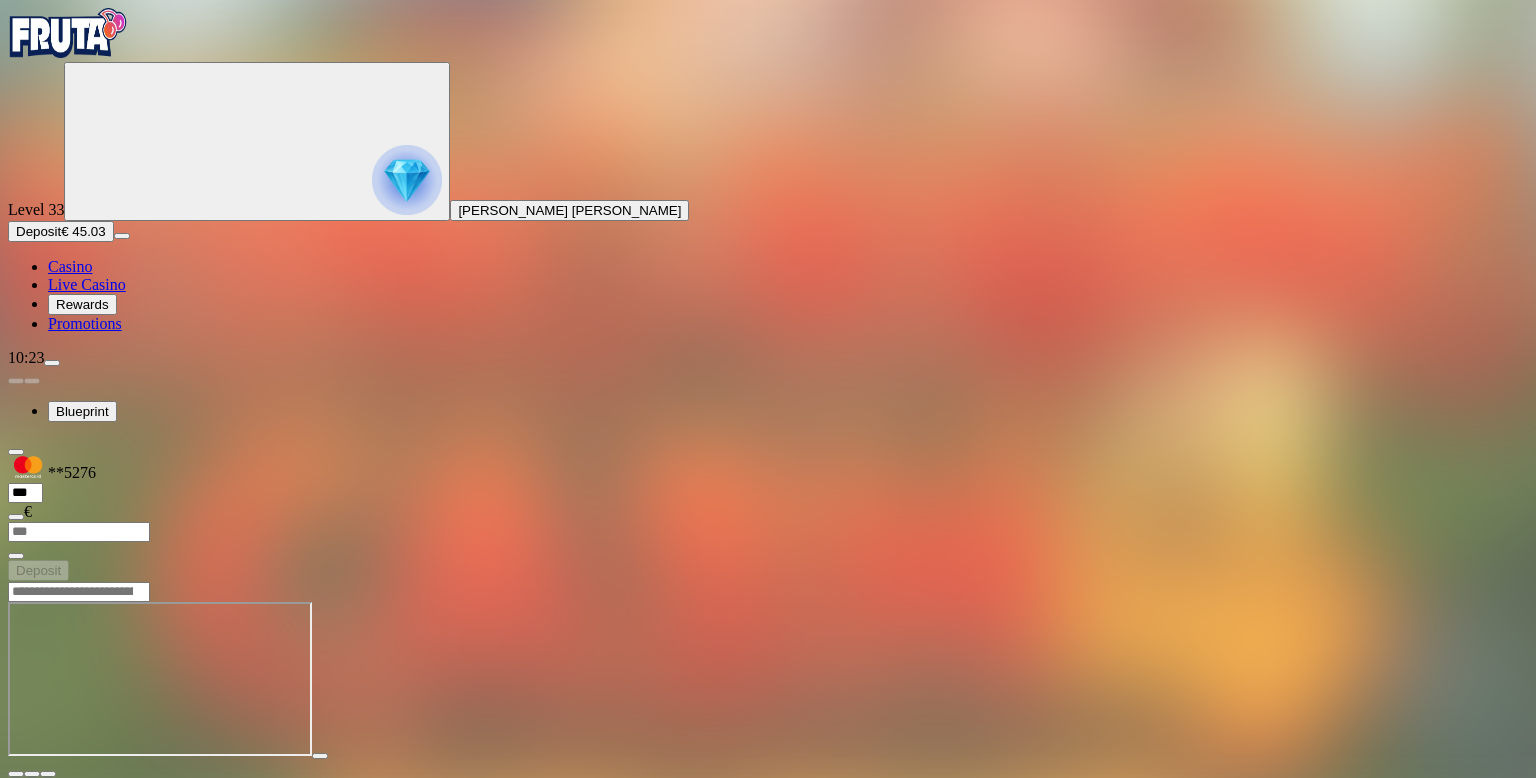 click at bounding box center (68, 33) 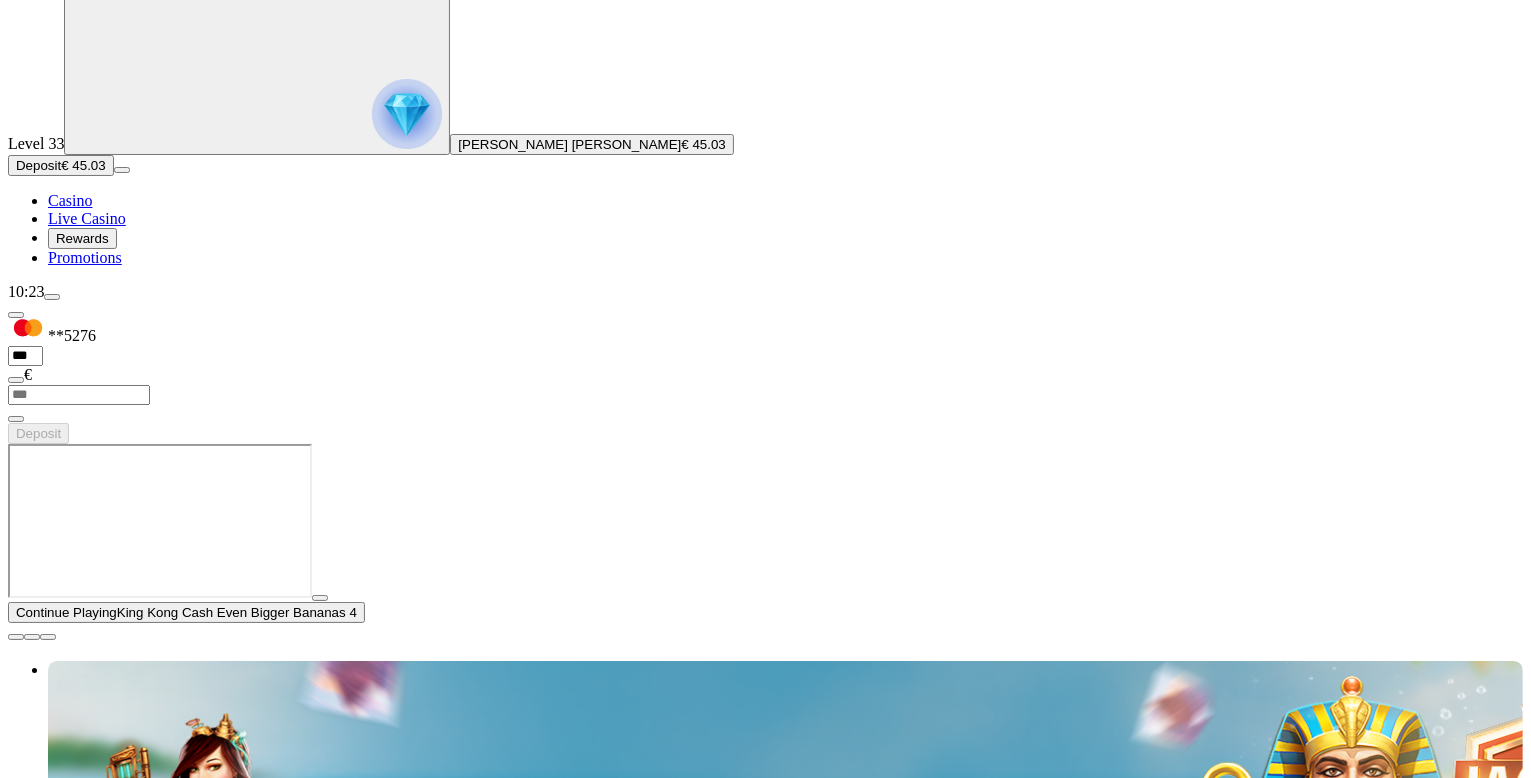 scroll, scrollTop: 272, scrollLeft: 0, axis: vertical 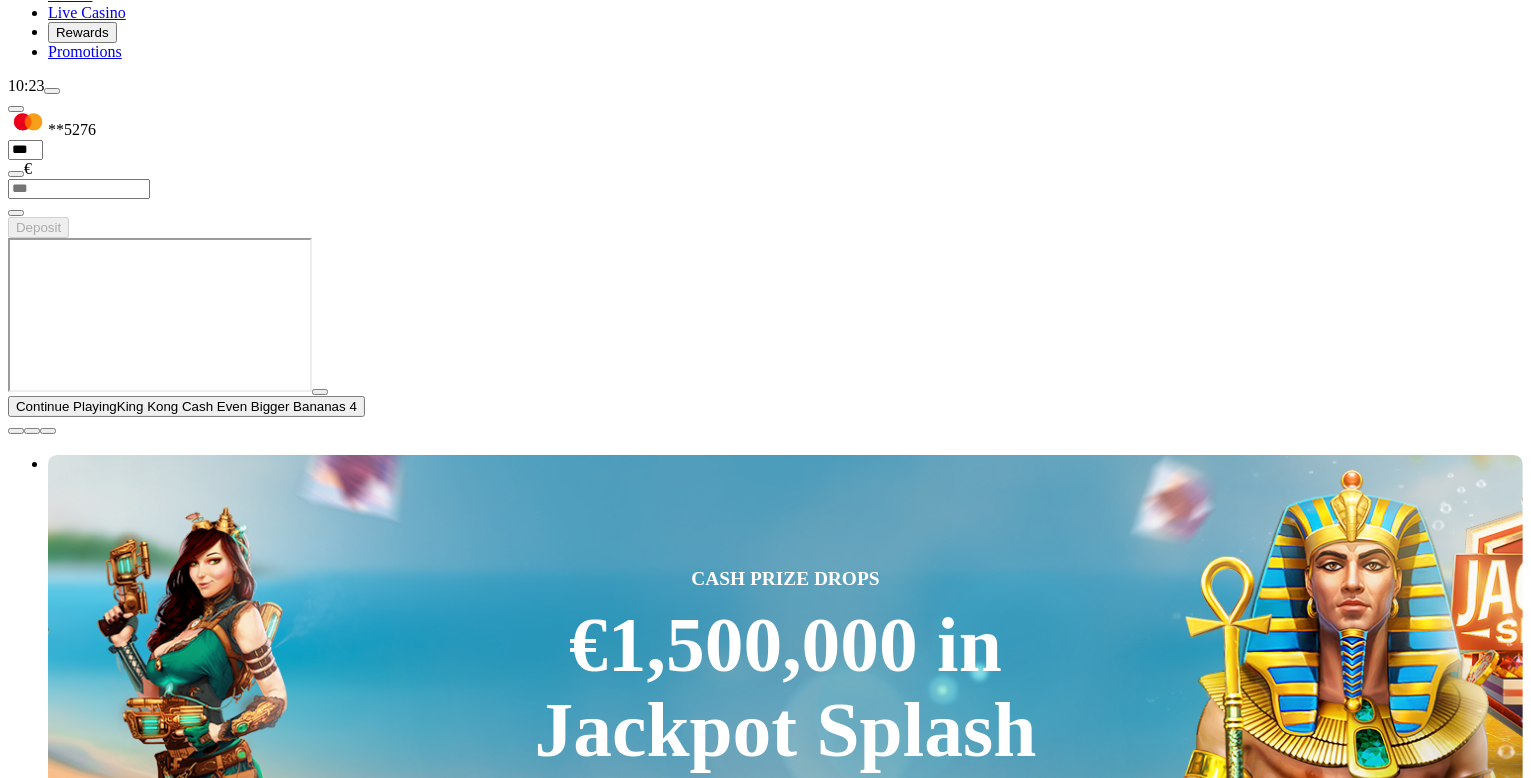 click on "Play Now" at bounding box center [80, 3879] 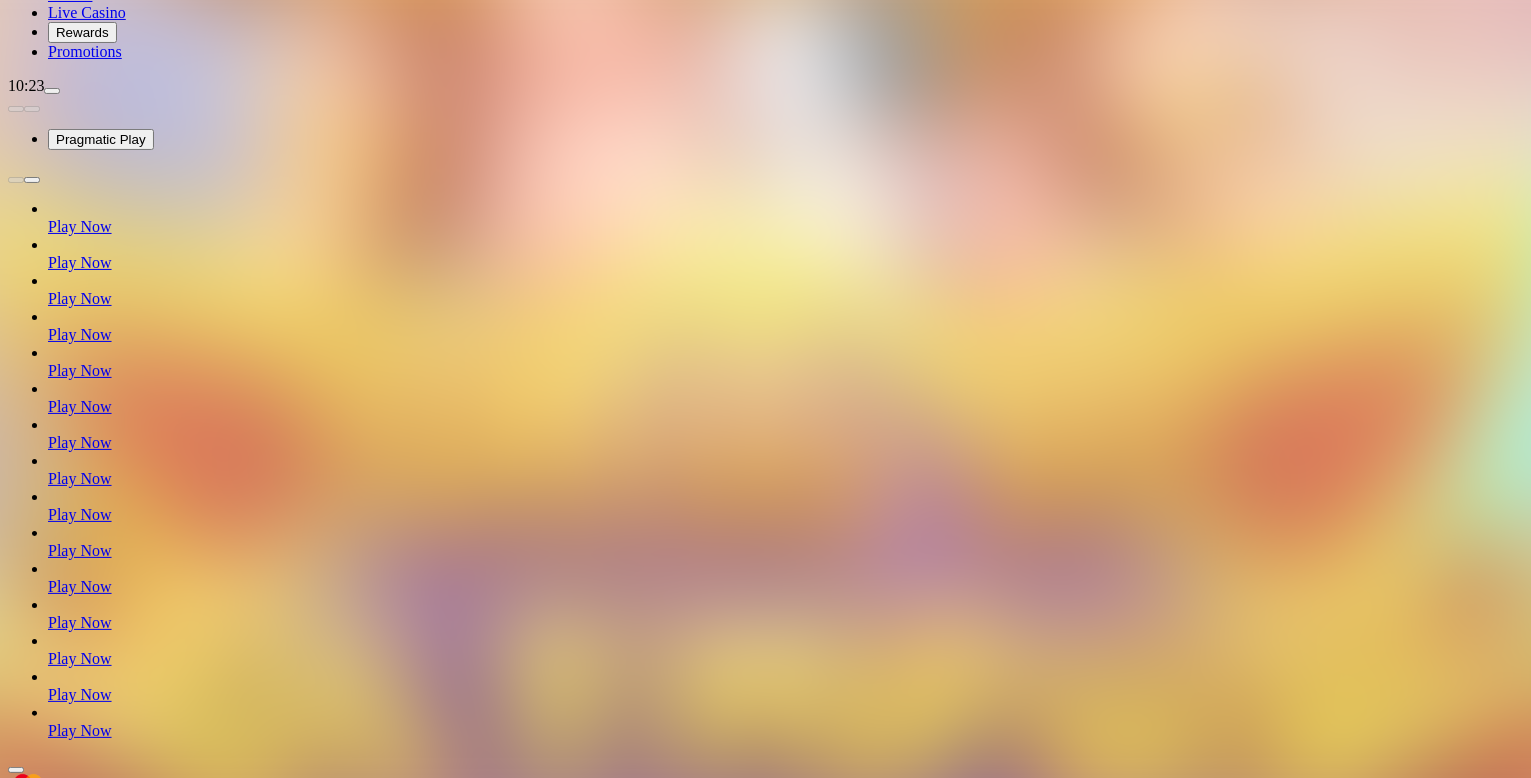 scroll, scrollTop: 0, scrollLeft: 0, axis: both 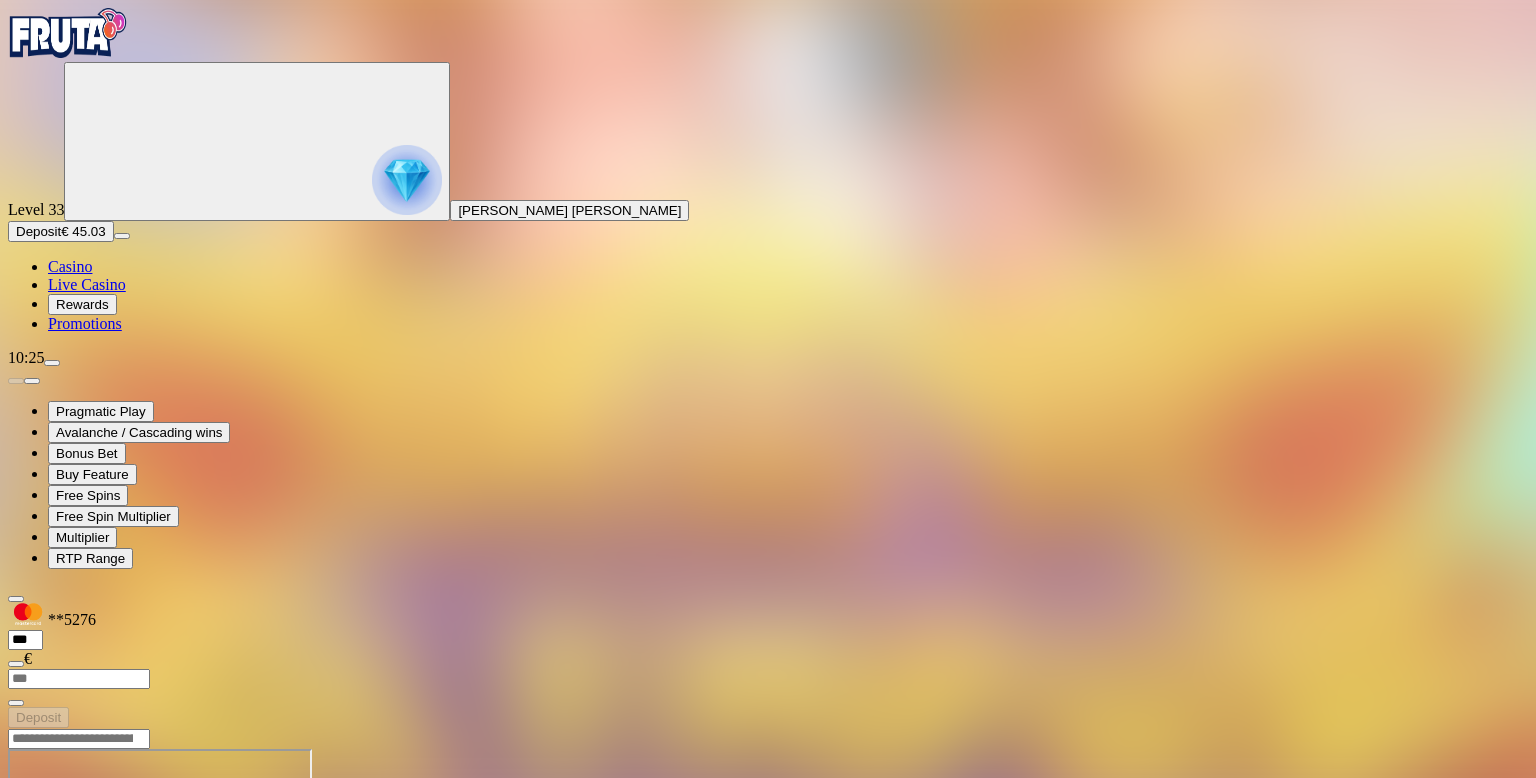 click at bounding box center [68, 33] 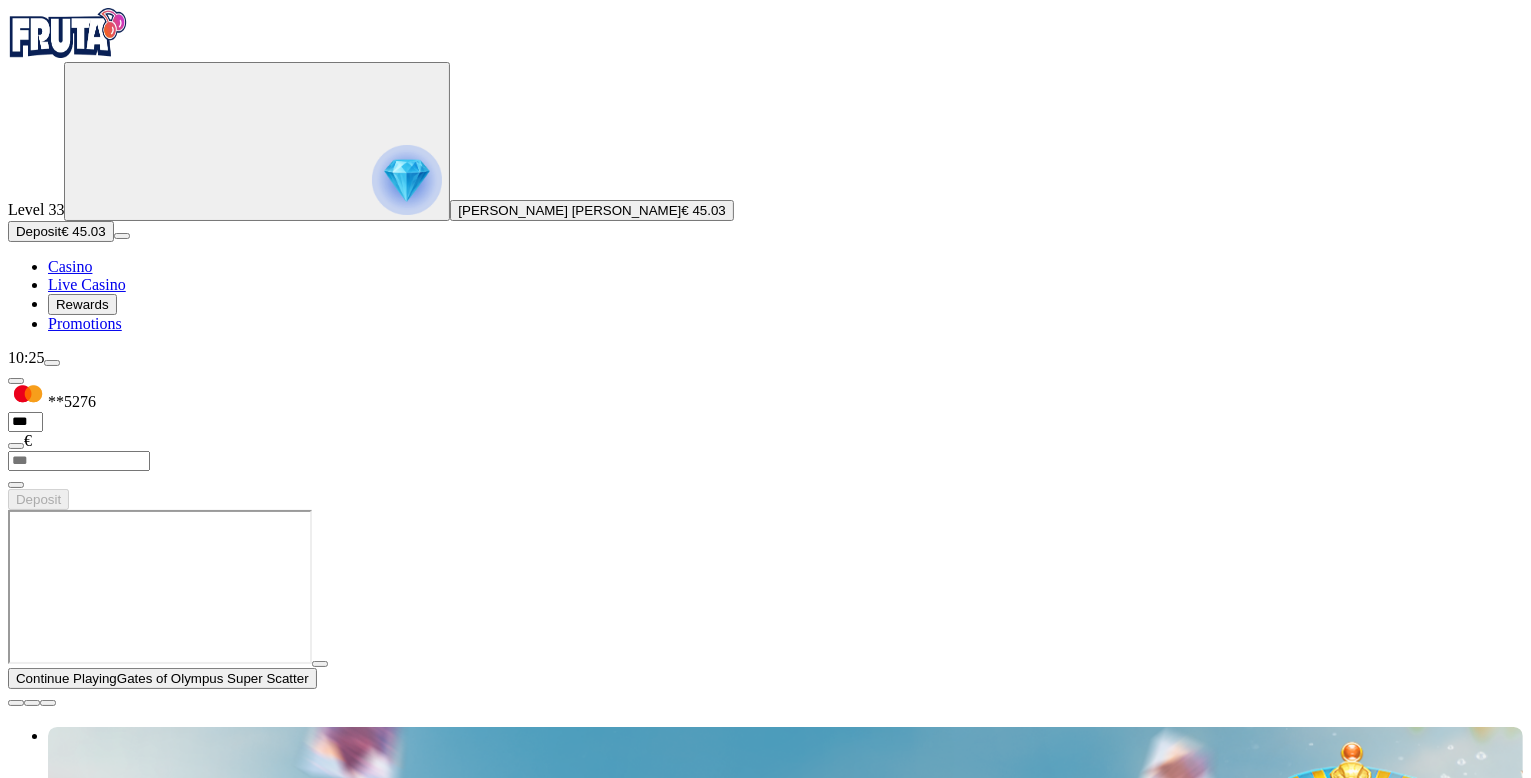 click at bounding box center (16, 703) 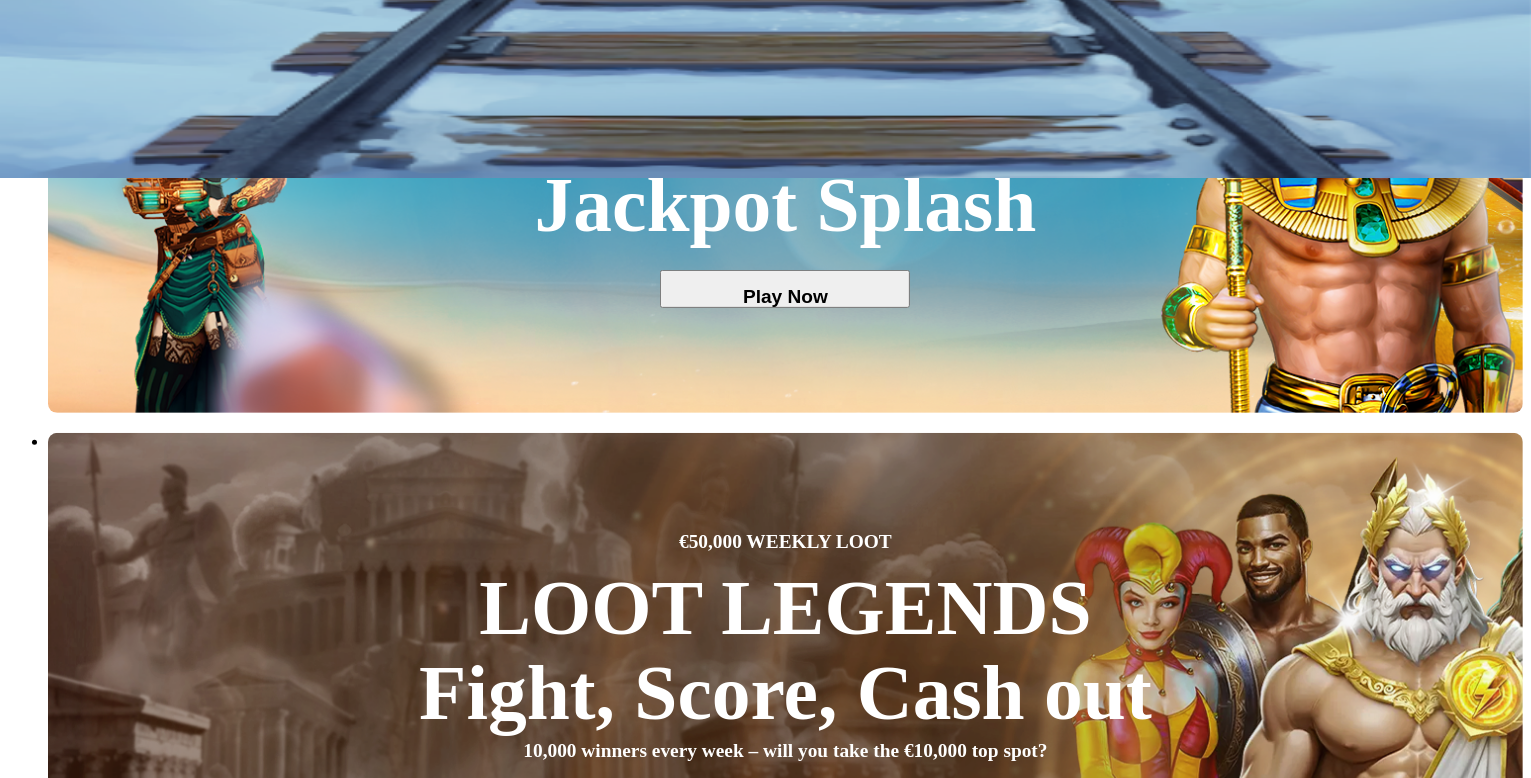 scroll, scrollTop: 1007, scrollLeft: 0, axis: vertical 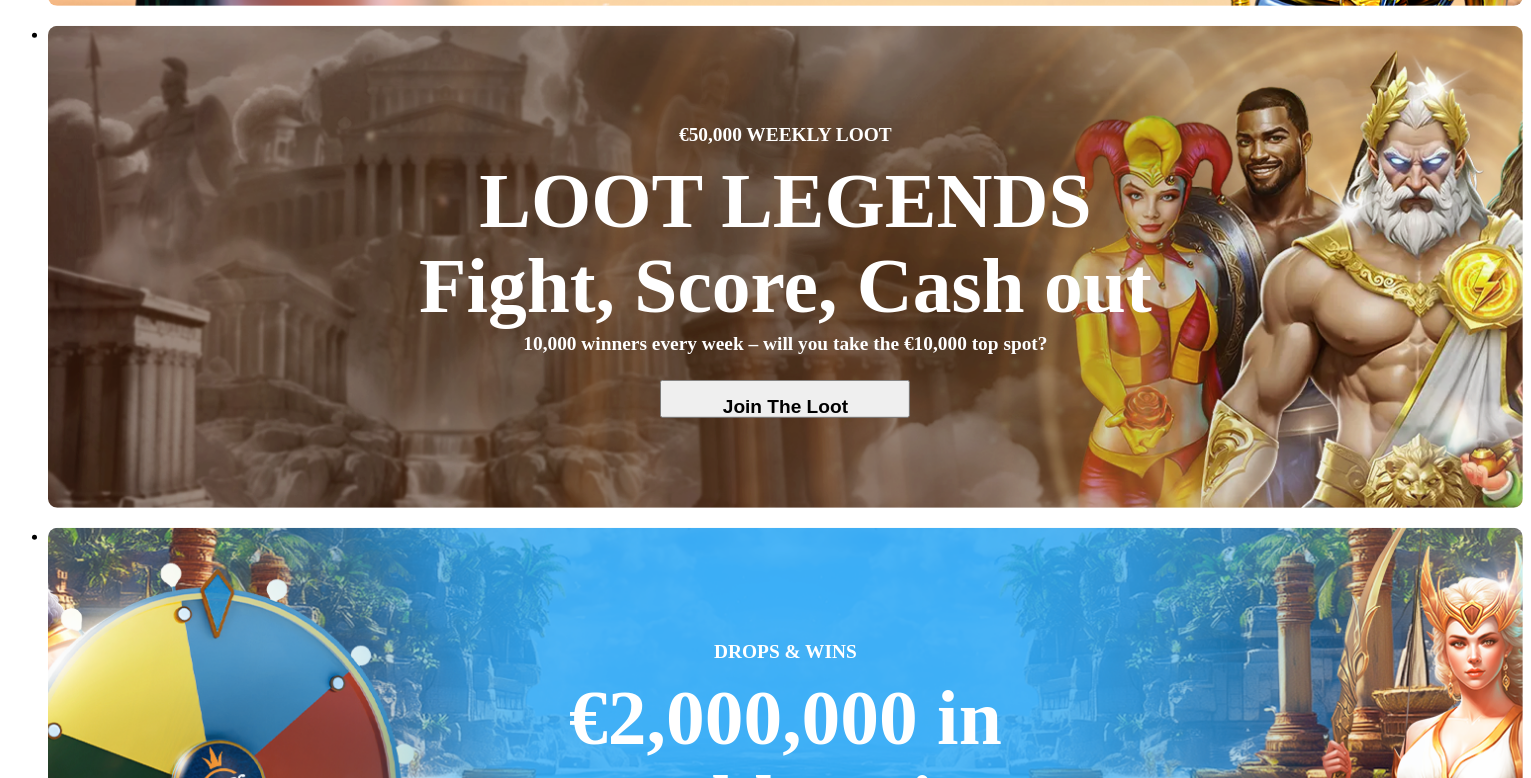 click at bounding box center (32, 4576) 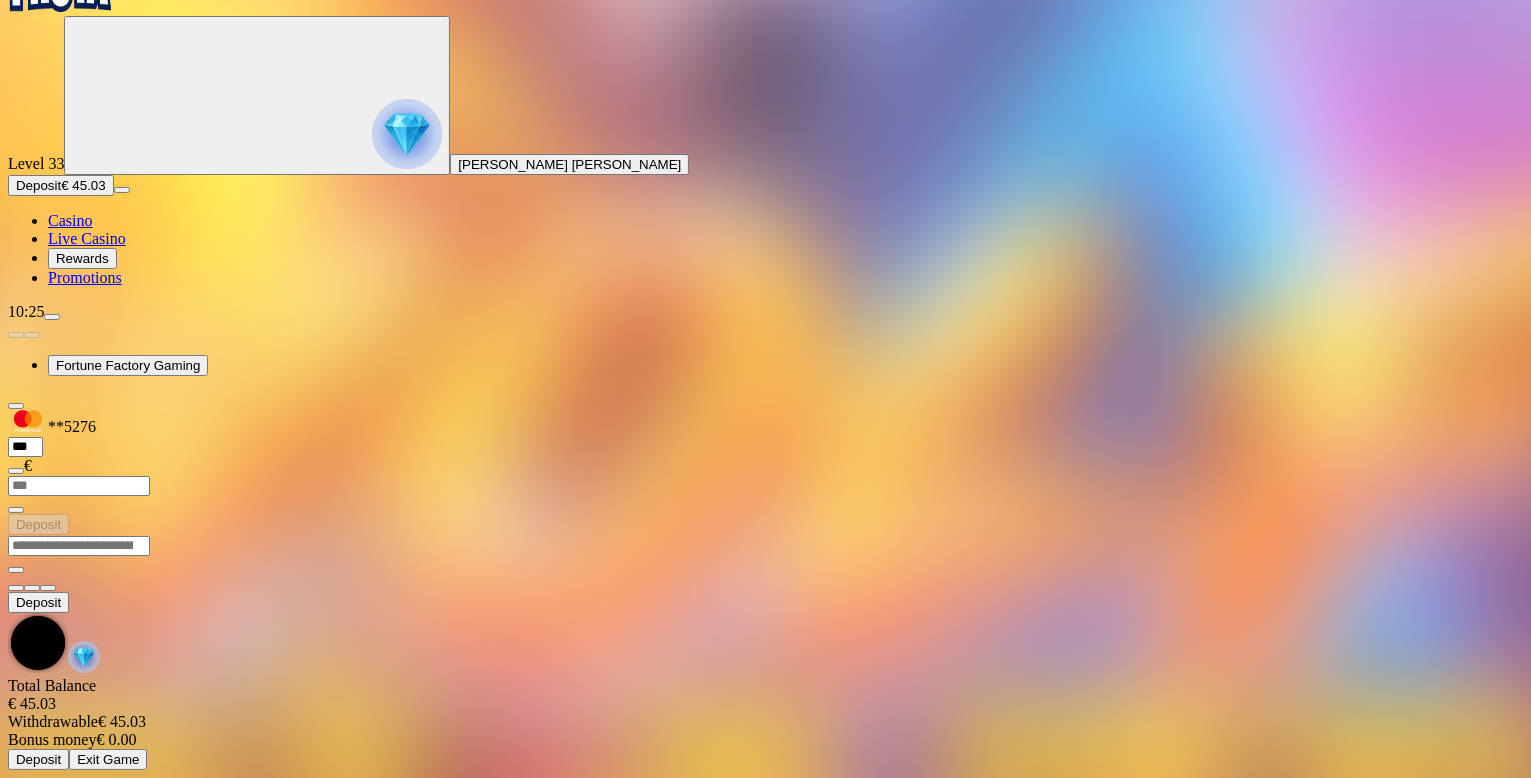 scroll, scrollTop: 0, scrollLeft: 0, axis: both 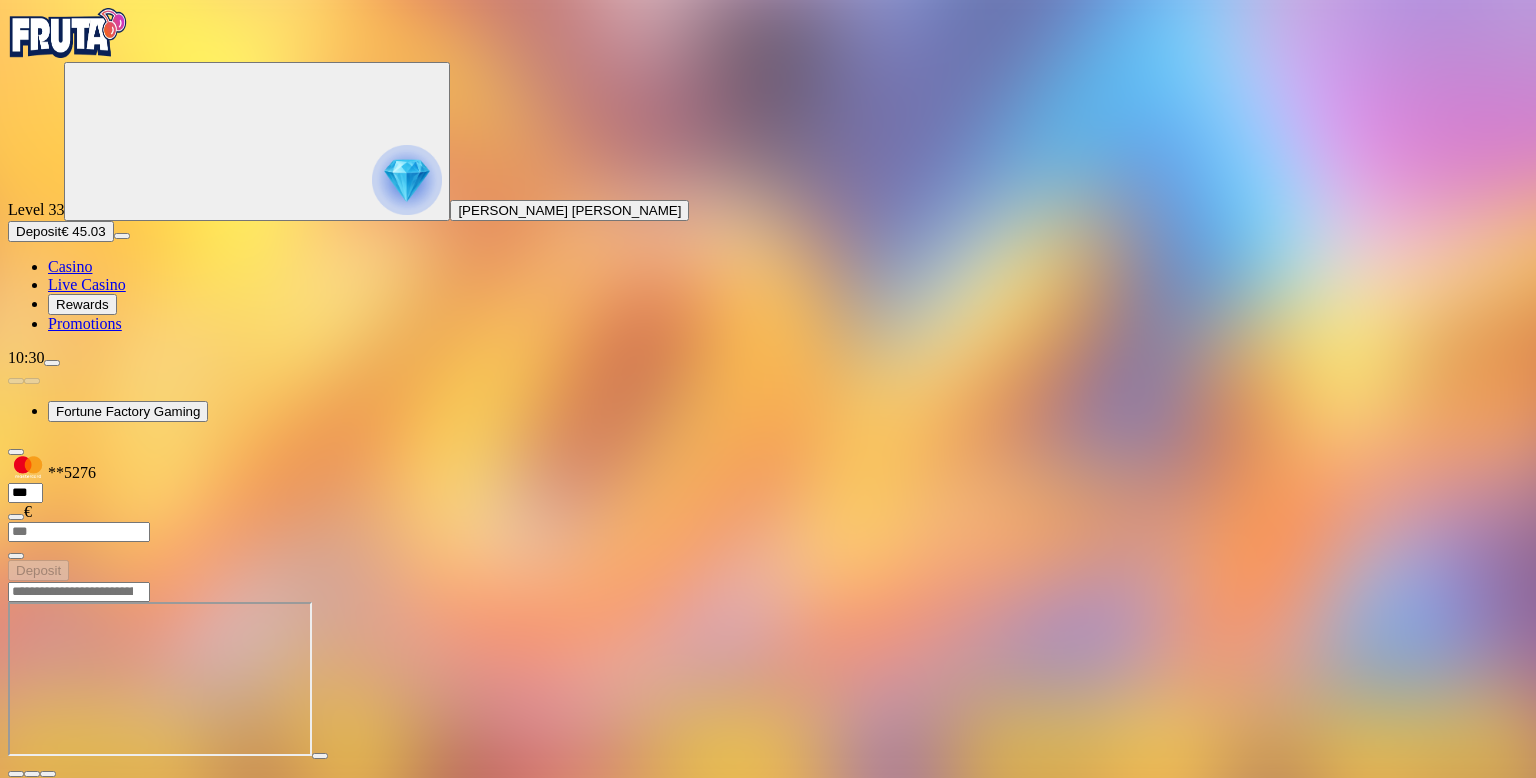 click at bounding box center [16, 774] 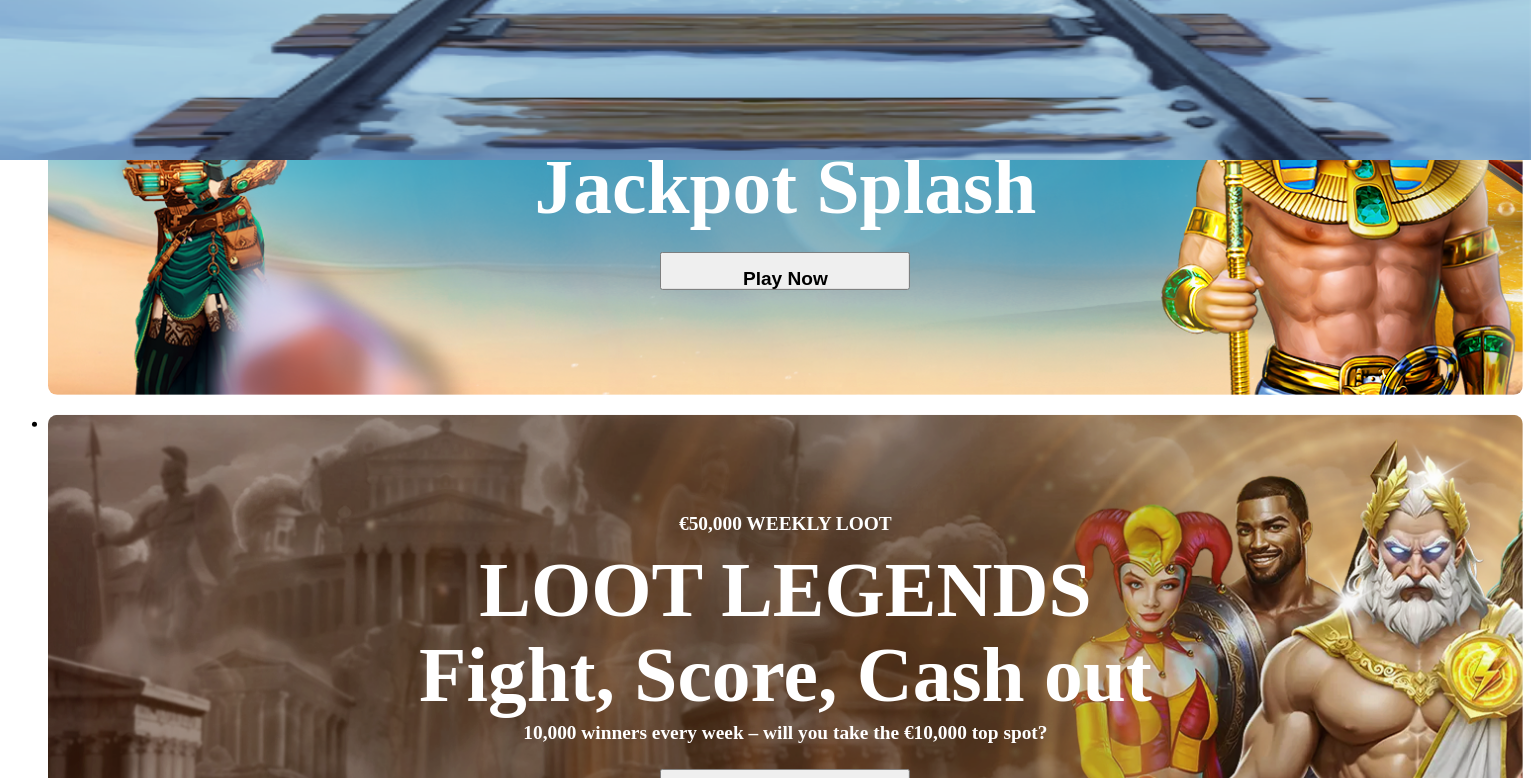 scroll, scrollTop: 737, scrollLeft: 0, axis: vertical 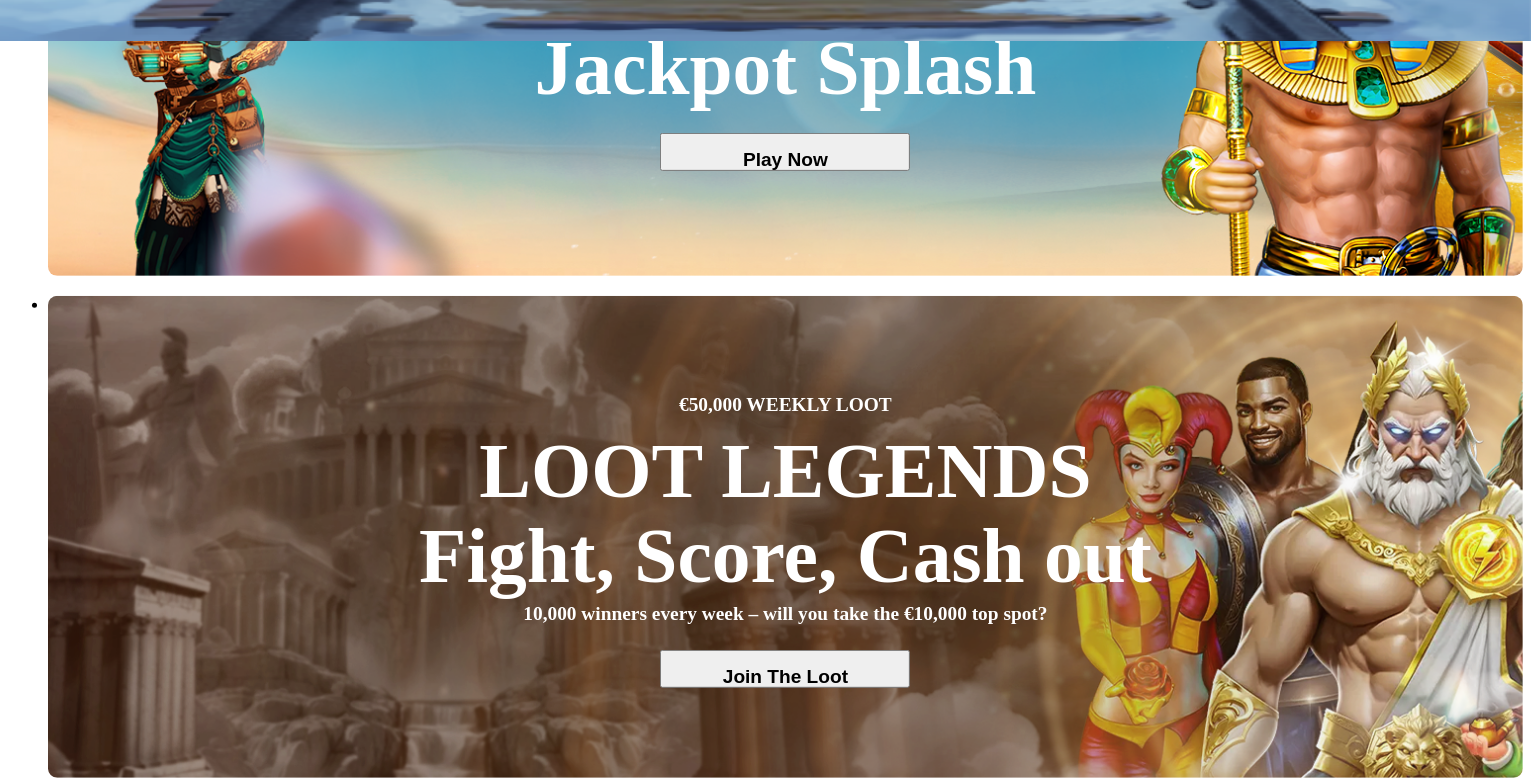 click at bounding box center (32, 4846) 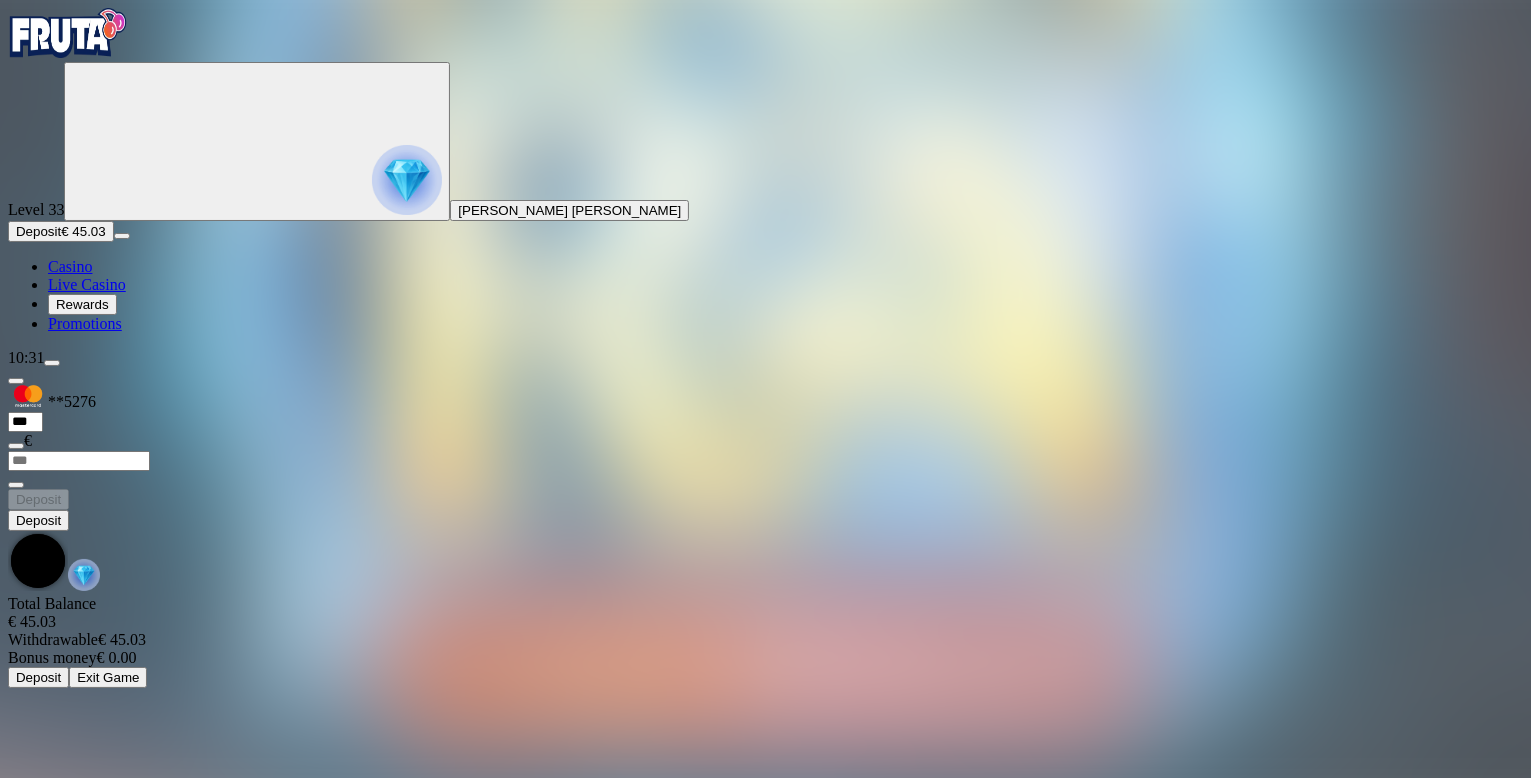 scroll, scrollTop: 0, scrollLeft: 0, axis: both 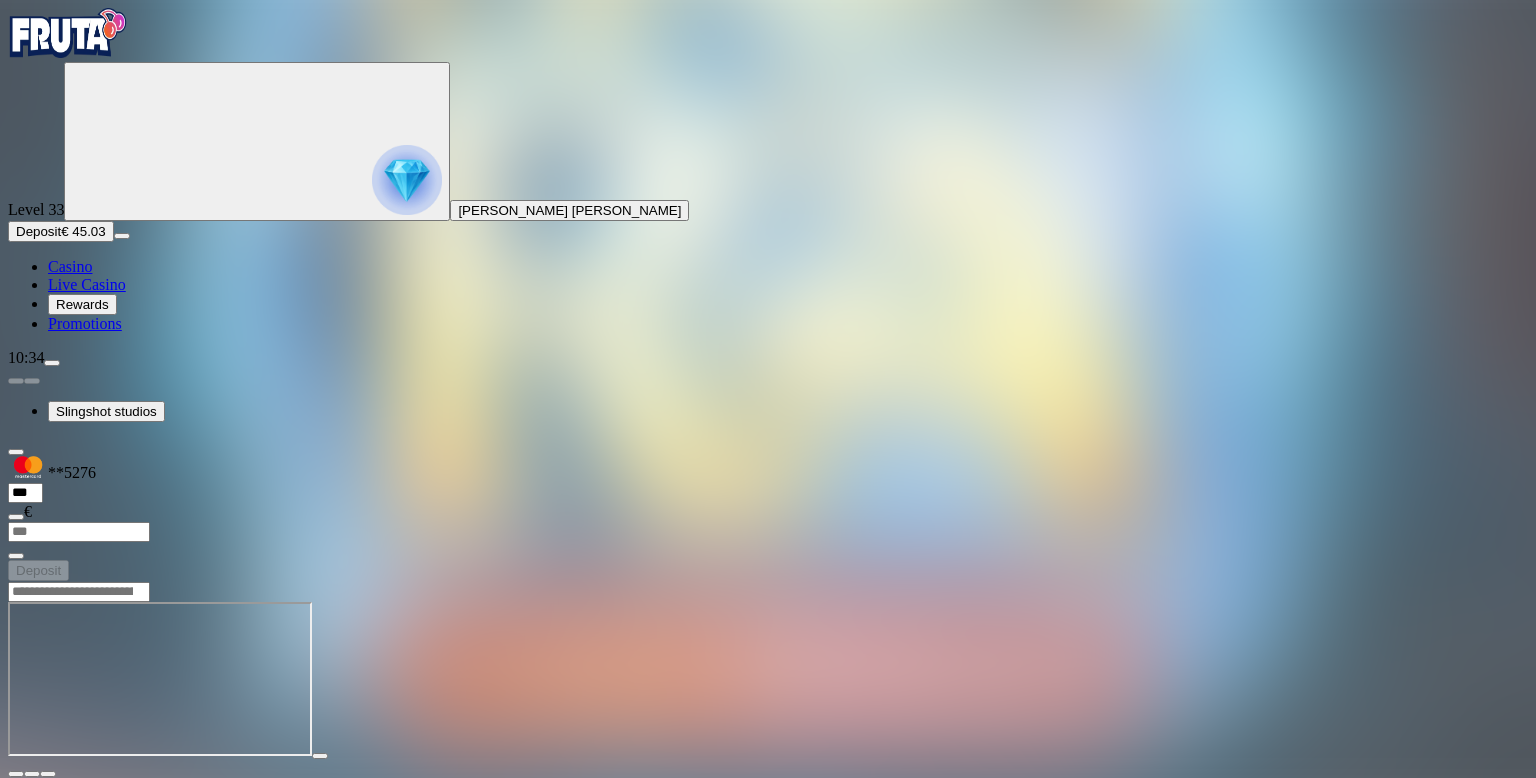click at bounding box center [68, 33] 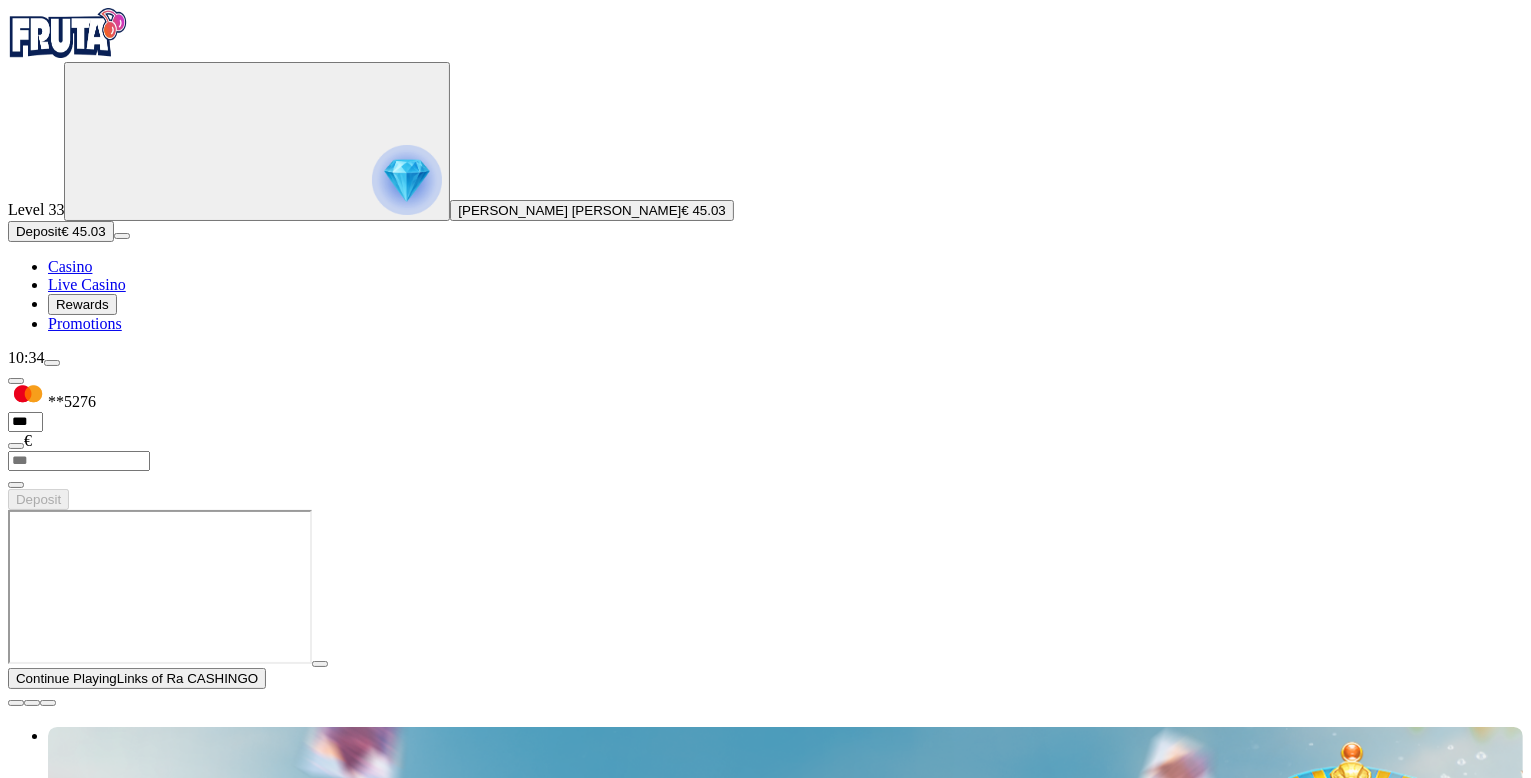 click on "Play Now" at bounding box center [80, 3770] 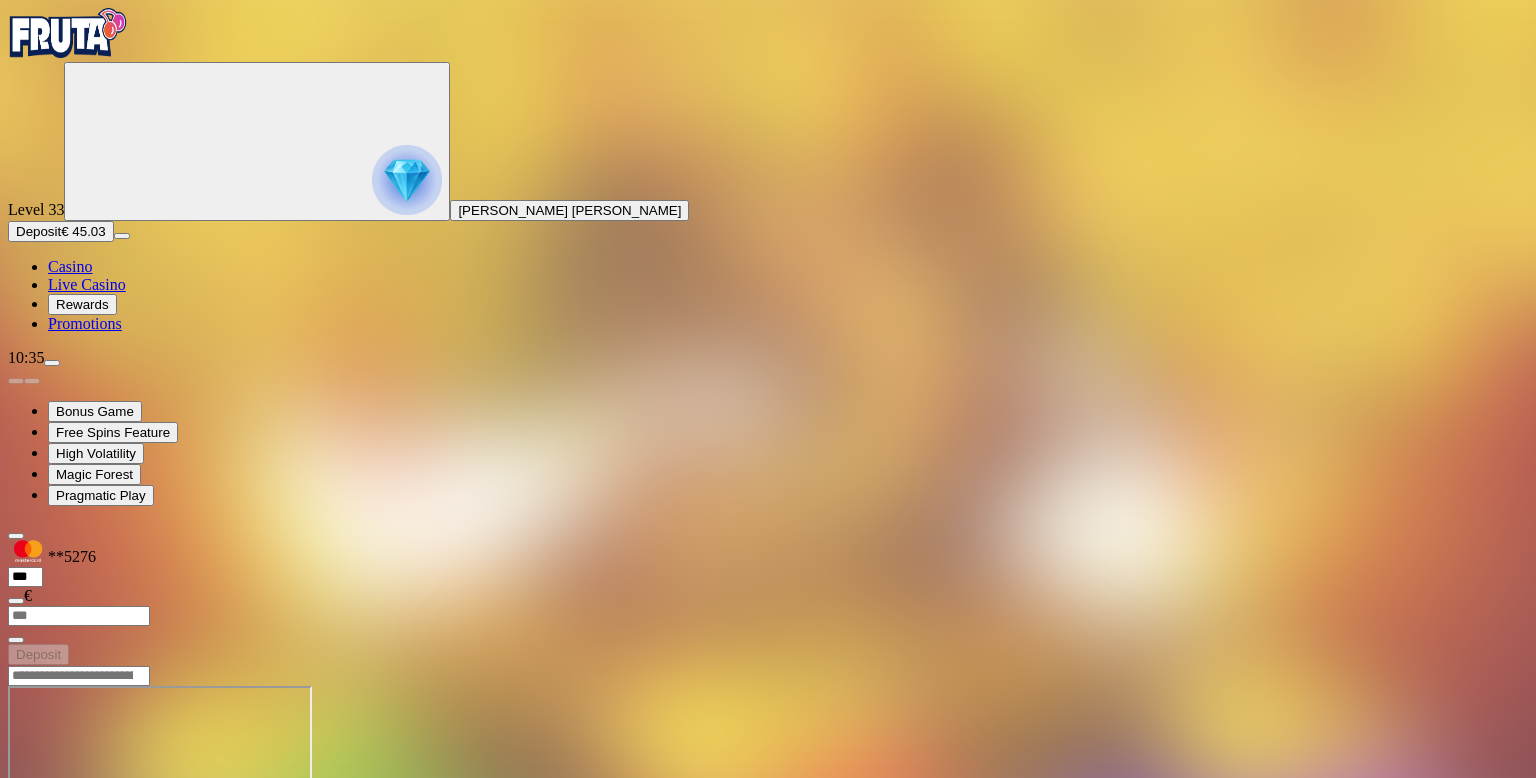 click at bounding box center (68, 33) 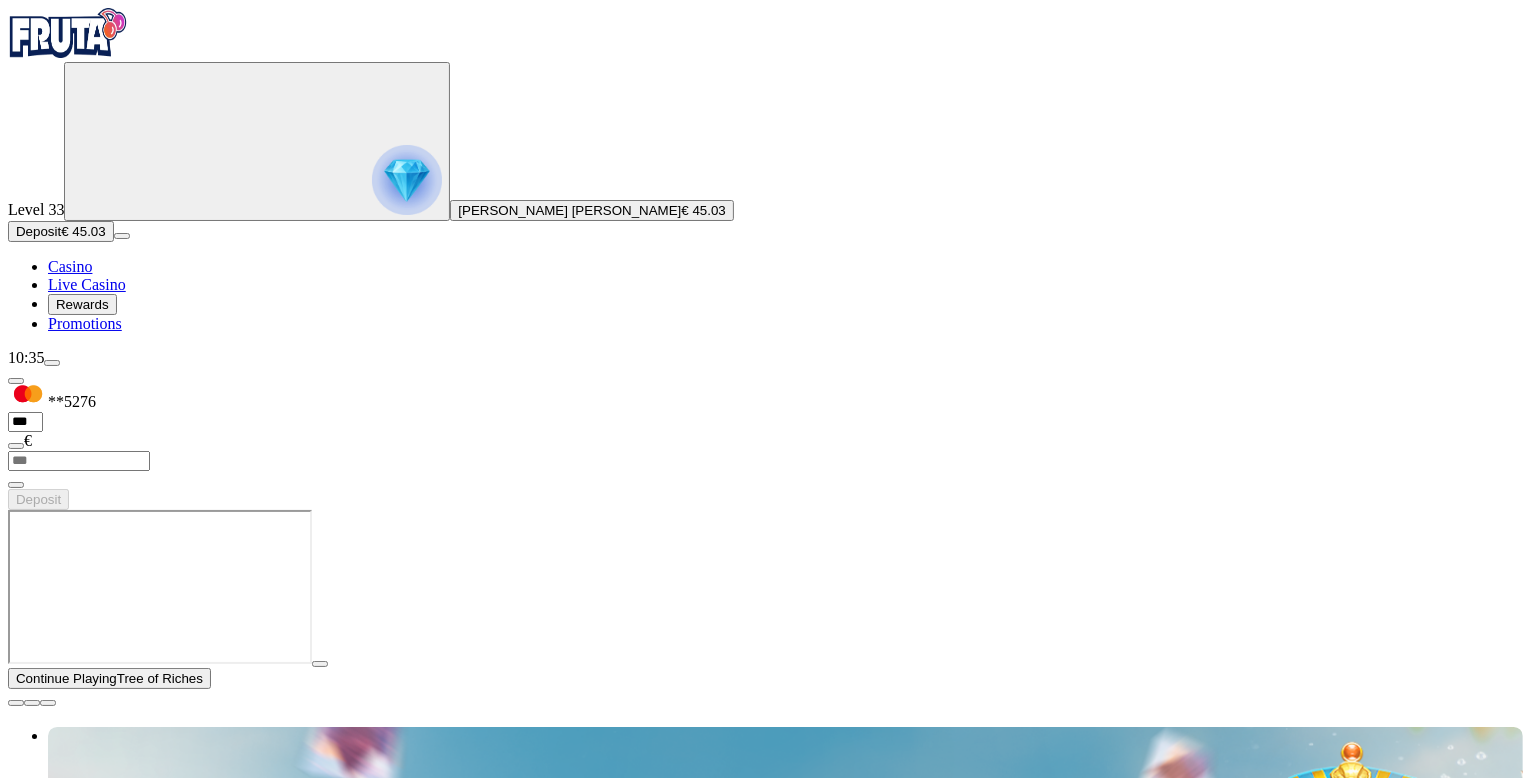 click at bounding box center [16, 703] 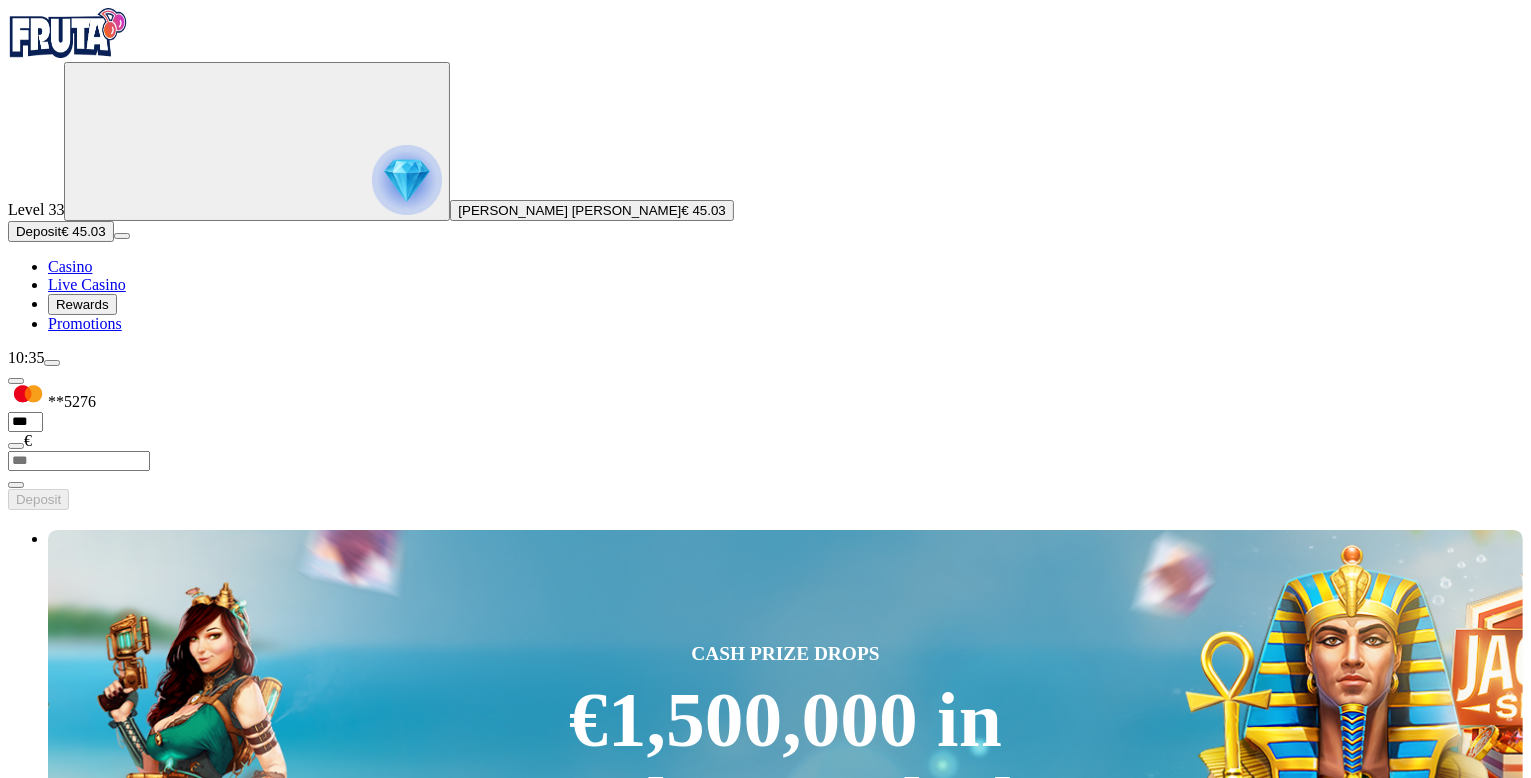 click at bounding box center [32, 3431] 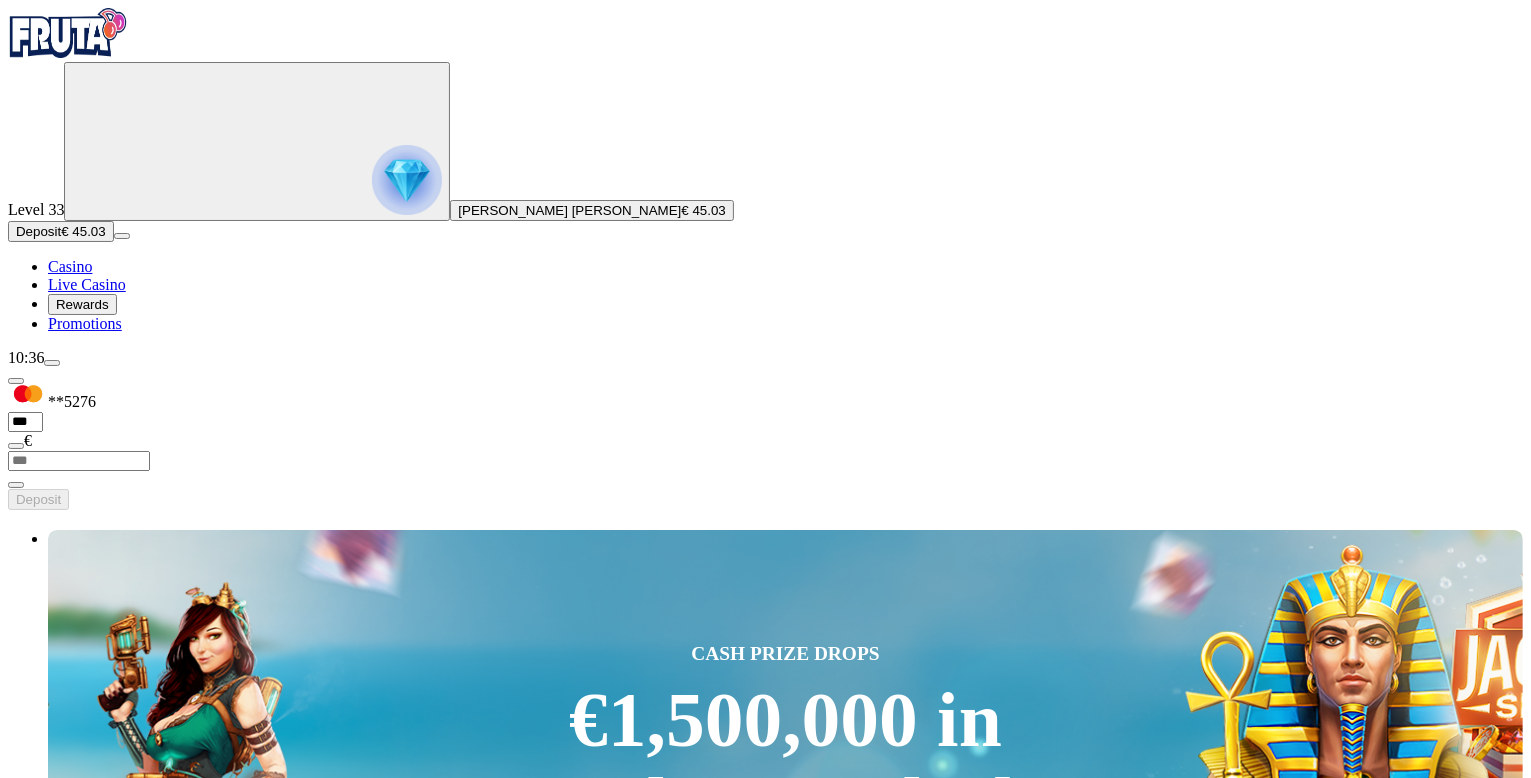 click at bounding box center (32, 3431) 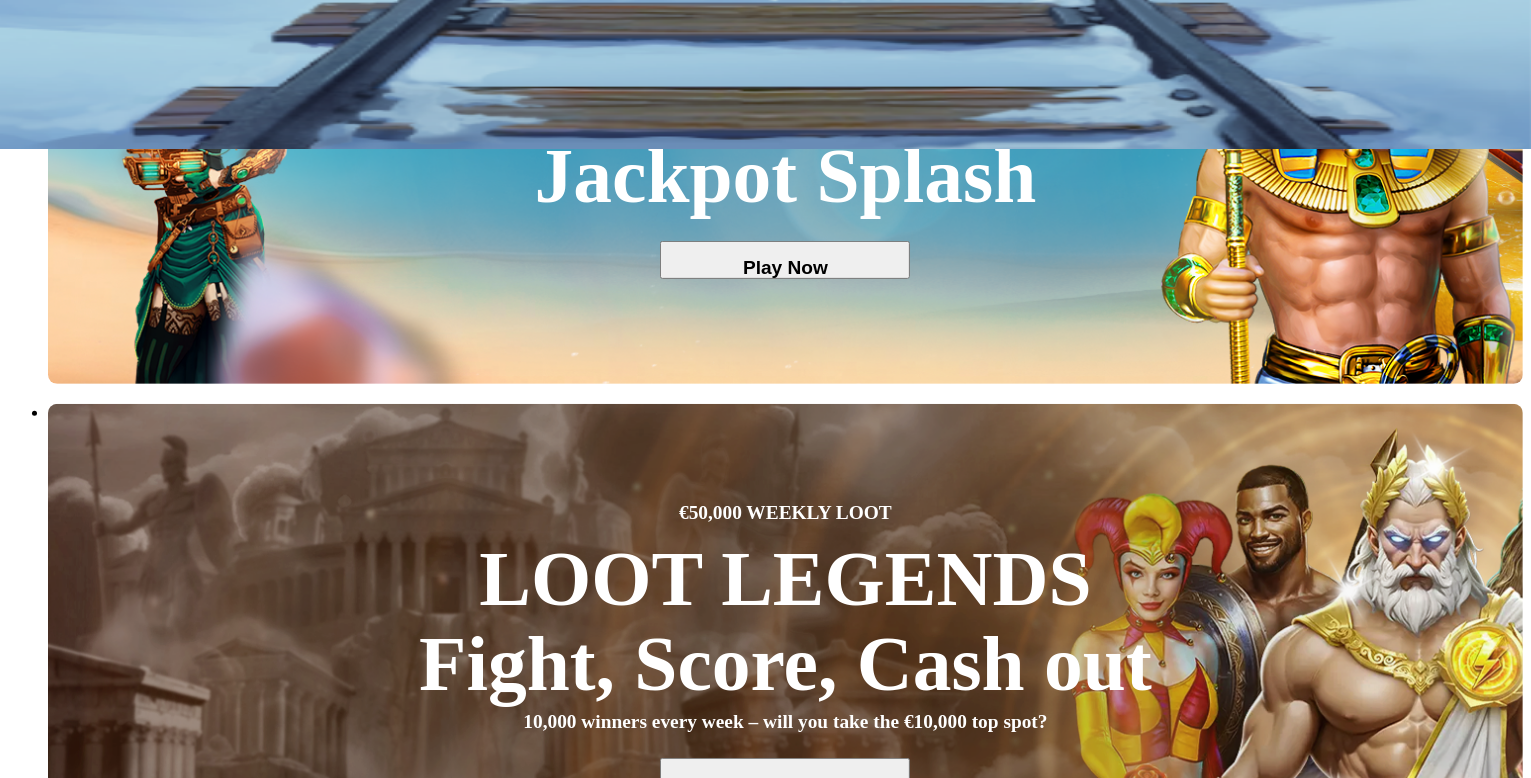scroll, scrollTop: 800, scrollLeft: 0, axis: vertical 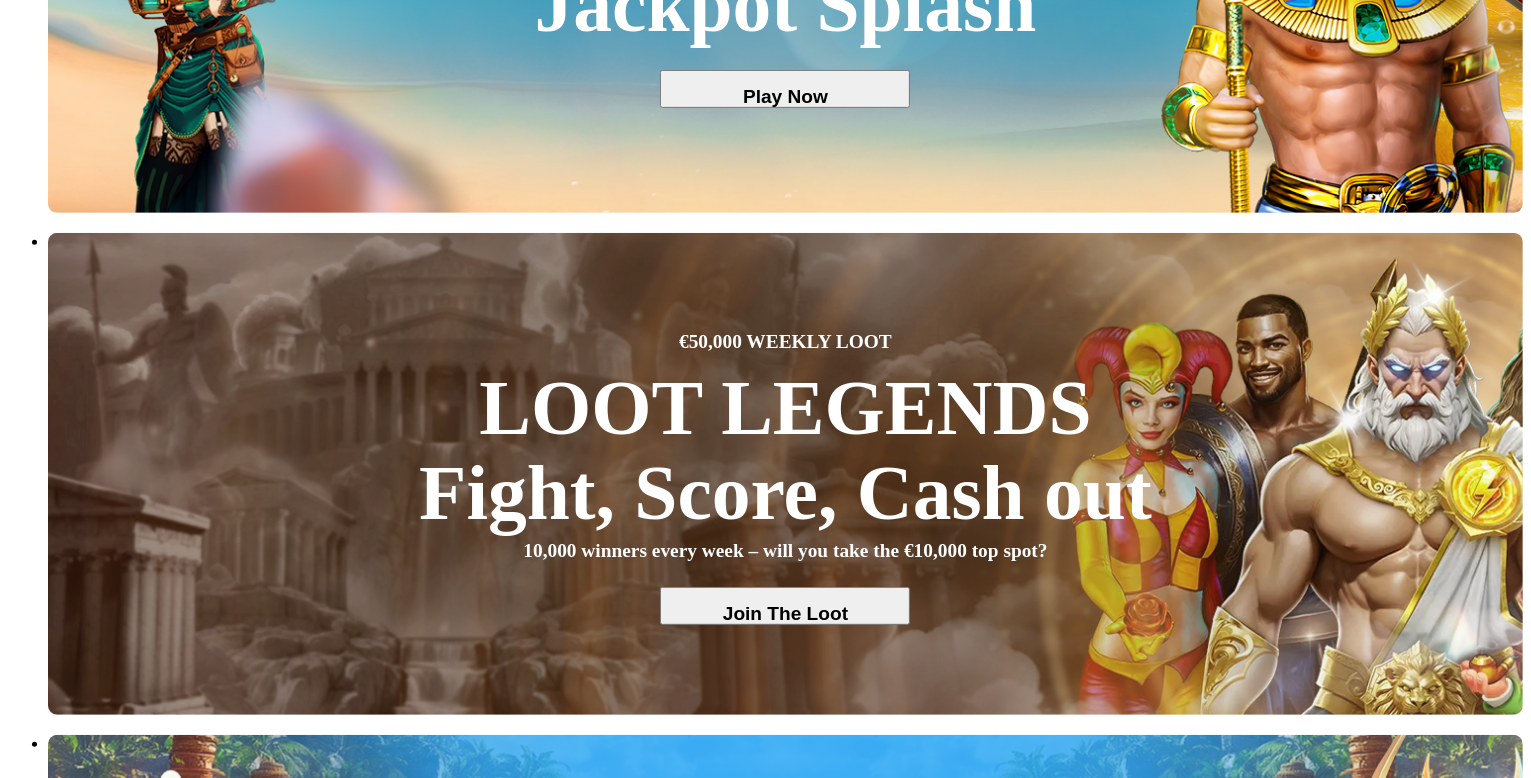click at bounding box center [32, 5480] 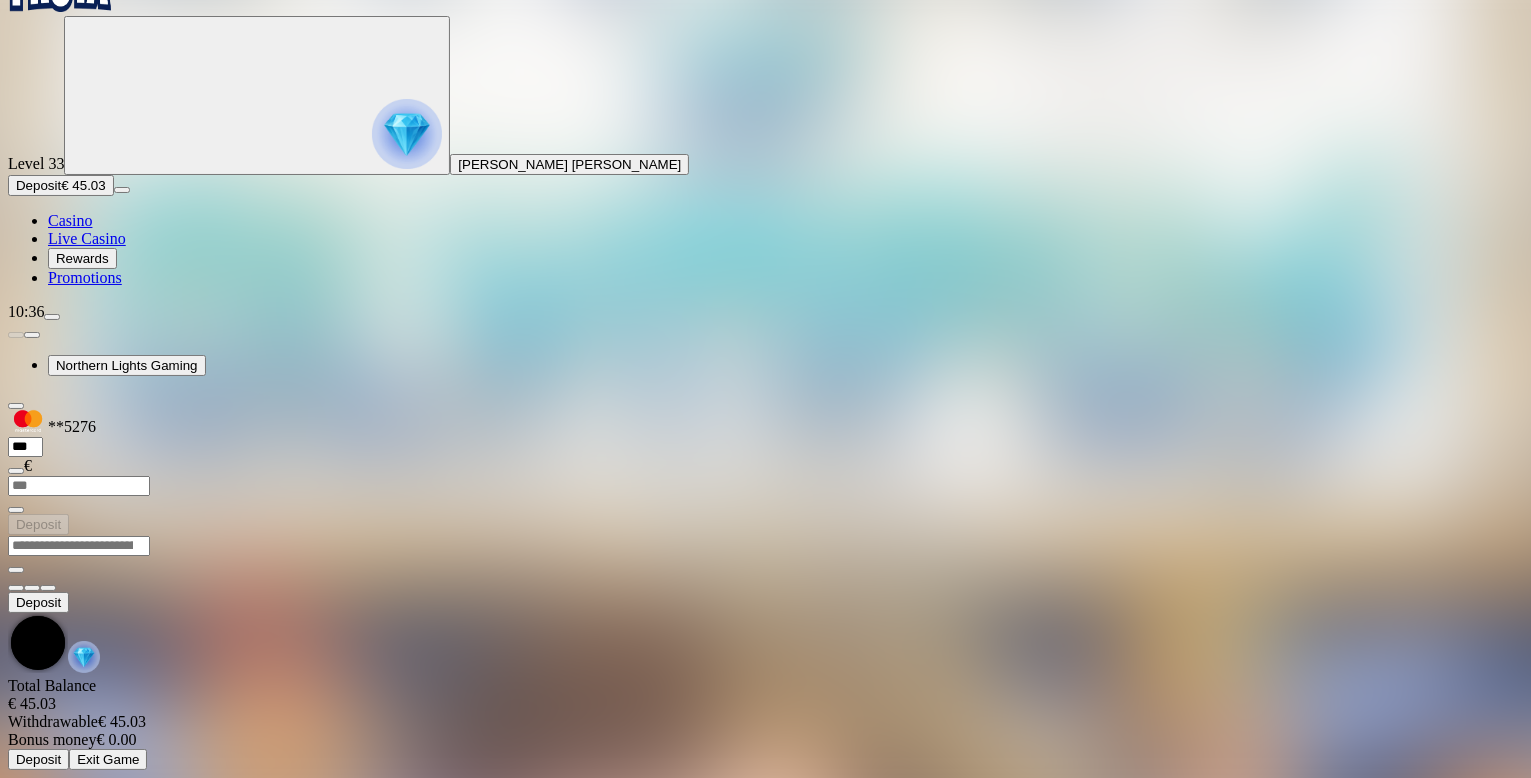 scroll, scrollTop: 0, scrollLeft: 0, axis: both 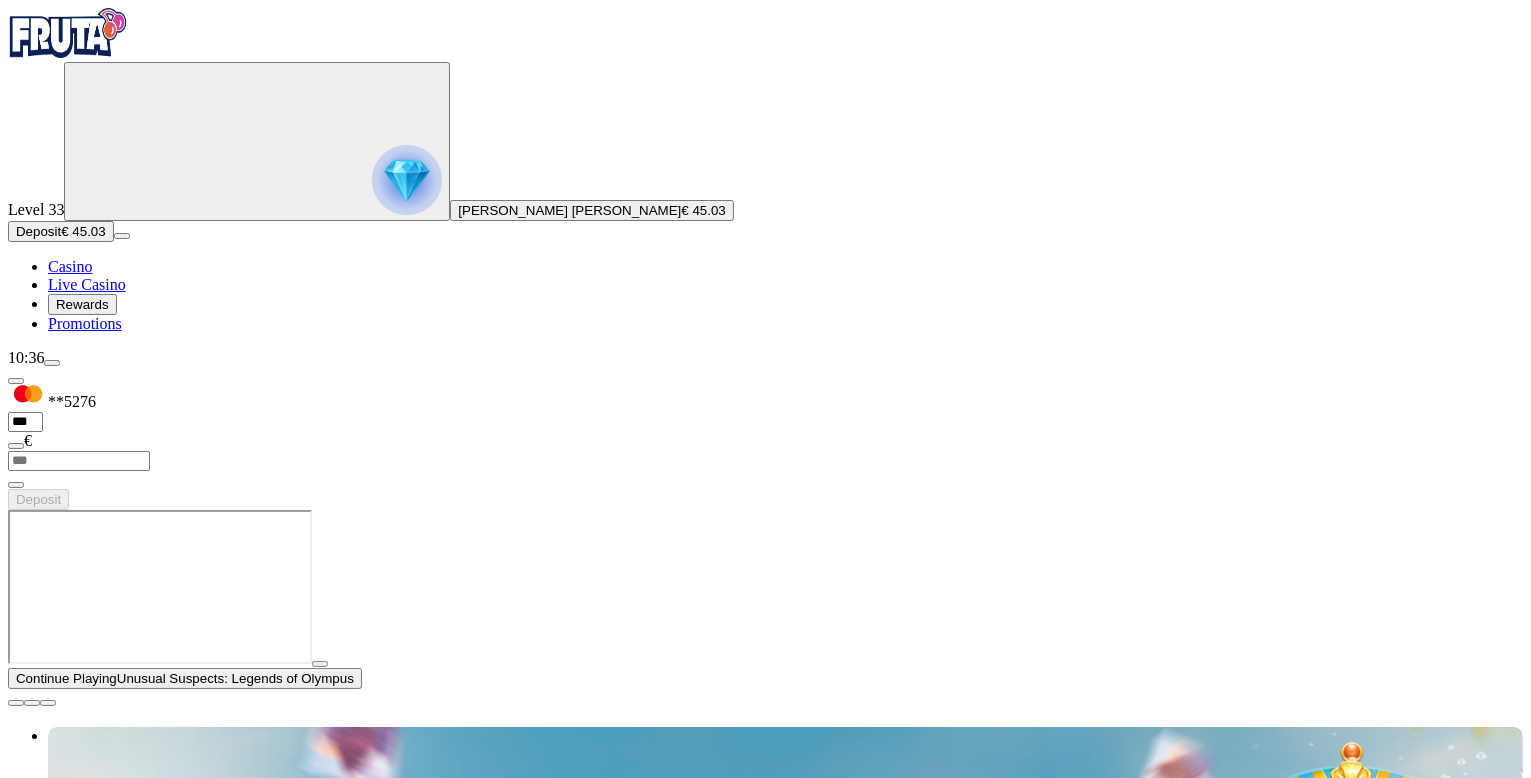 click at bounding box center [16, 703] 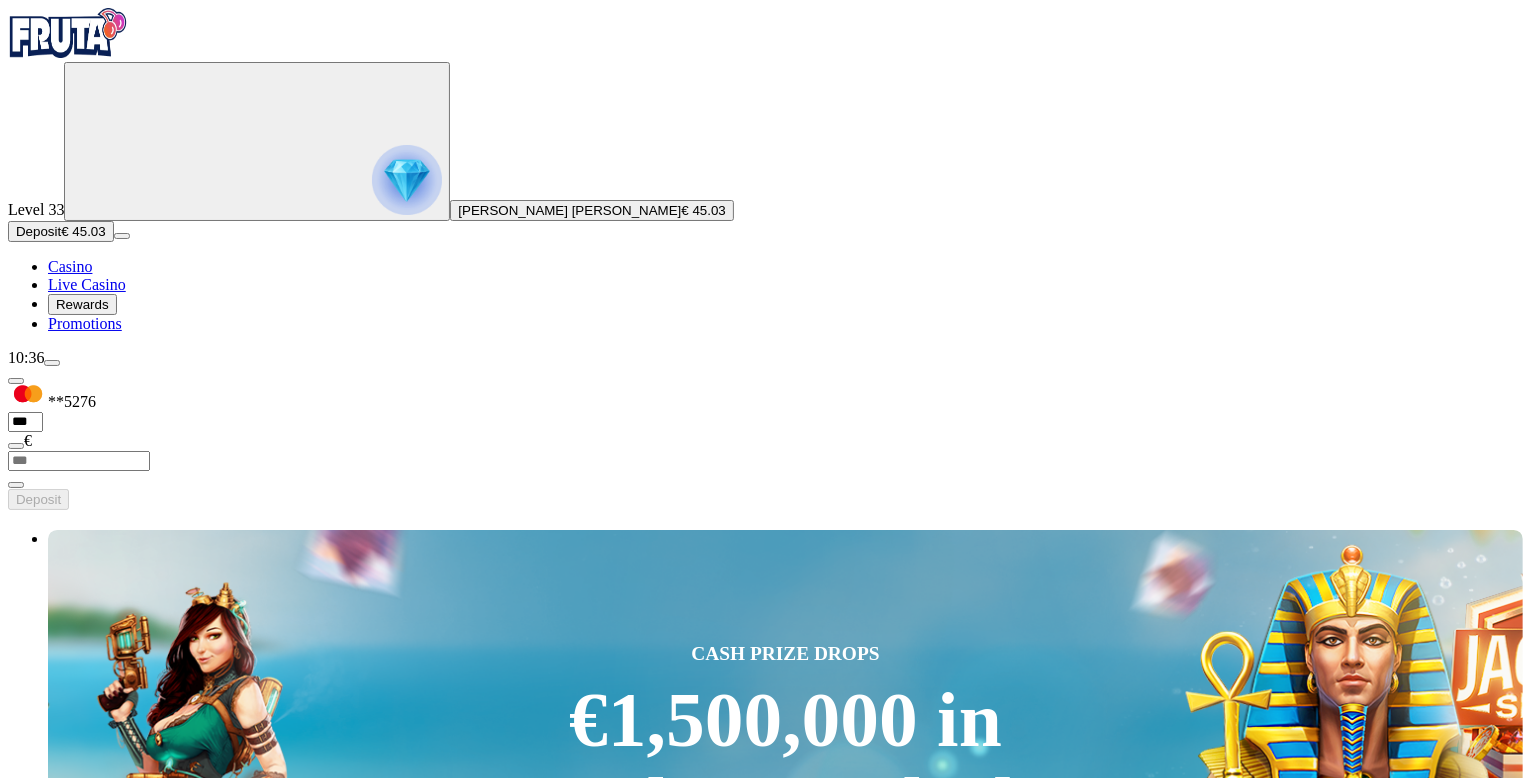 click on "CASH PRIZE DROPS €1,500,000 in Jackpot Splash Play Now €50,000 WEEKLY LOOT LOOT LEGENDS Fight, Score, Cash out 10,000 winners every week – will you take the €10,000 top spot? Join The Loot DROPS & WINS €2,000,000 in monthly prizes Read more 100 Series Hype! €100,000 in cash prizes 1,000 winning players Play Fire Joker 100 & more Hype Me In FRUIT UP PLAY, HAVE FUN, REAP THE REWARDS How it works Go to slide group  1 Go to slide group  2 Go to slide group  3 Go to slide group  4 Go to slide group  5 Discover Slots Live Casino Jackpots Table Games All Games Last Played Play Now Piggy Riches Megaways Play Now Tree of Riches Play Now Fire and Roses Joker 2 All-In Play Now Bass Cash Deluxe Play Now Candyman Play Now Gates of Olympus Super Scatter  Flaming Jaguar Bonsai Dragon Blitz Dream Drop Mahjong Wins Super Scatter Book of Arcane 100 Fishin' Pots of Gold: Gold Blitz King Millions Popular Slots View All Play Now Book of Dead Play Now Gates of Olympus Play Now Coco-Loco Cash Play Now Play Now Play Now" at bounding box center [765, 10591] 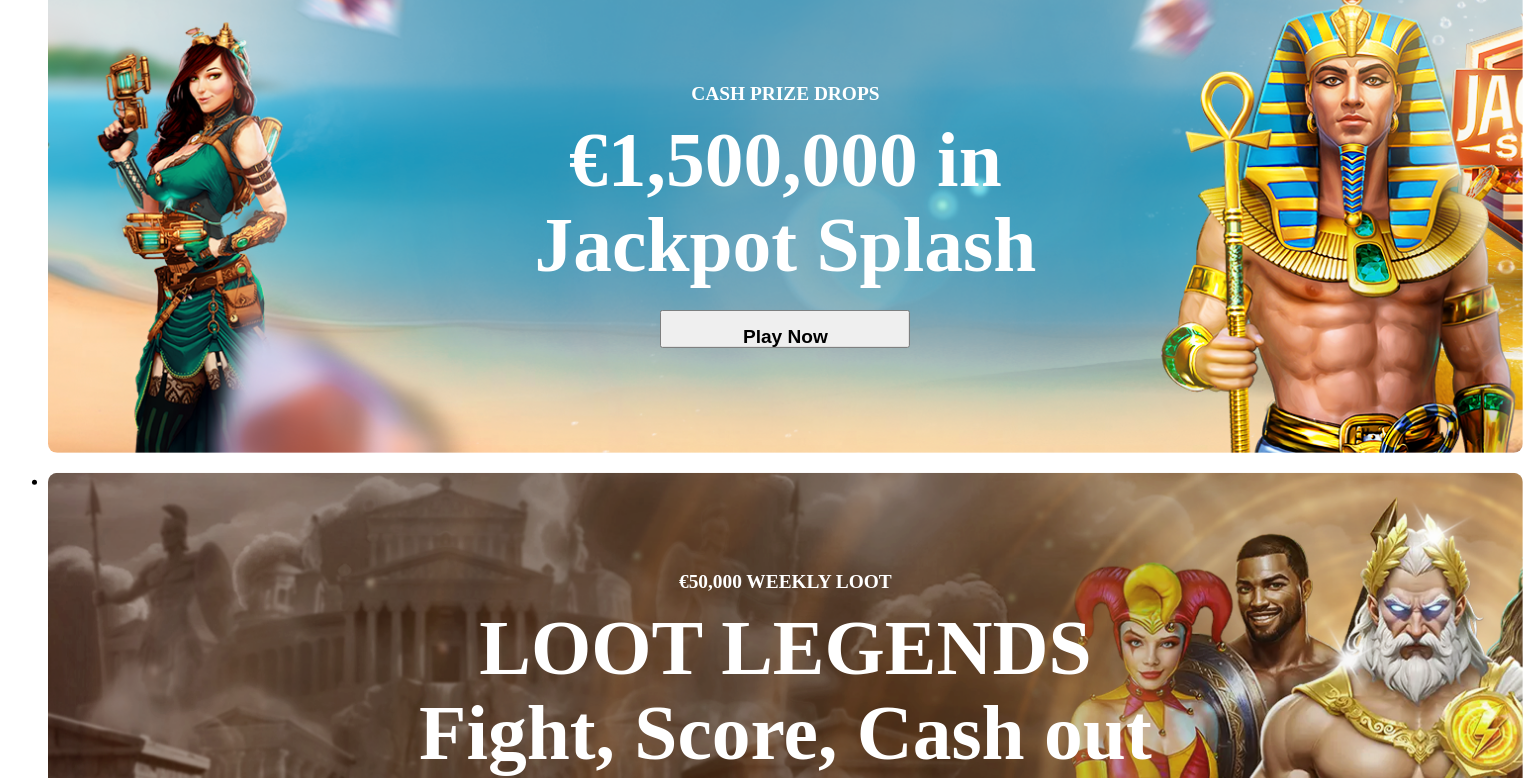 scroll, scrollTop: 600, scrollLeft: 0, axis: vertical 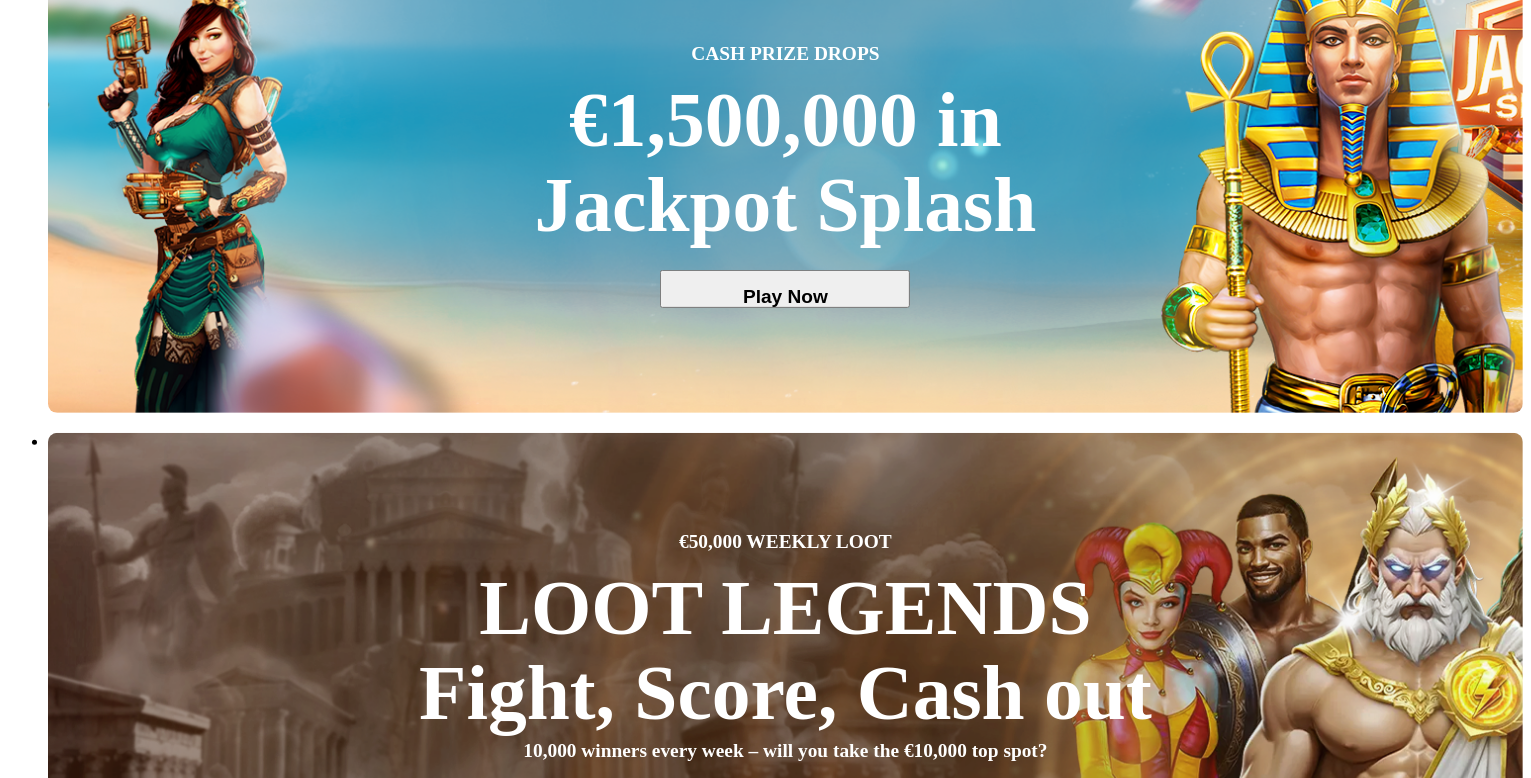 click on "View All" at bounding box center (1506, 4914) 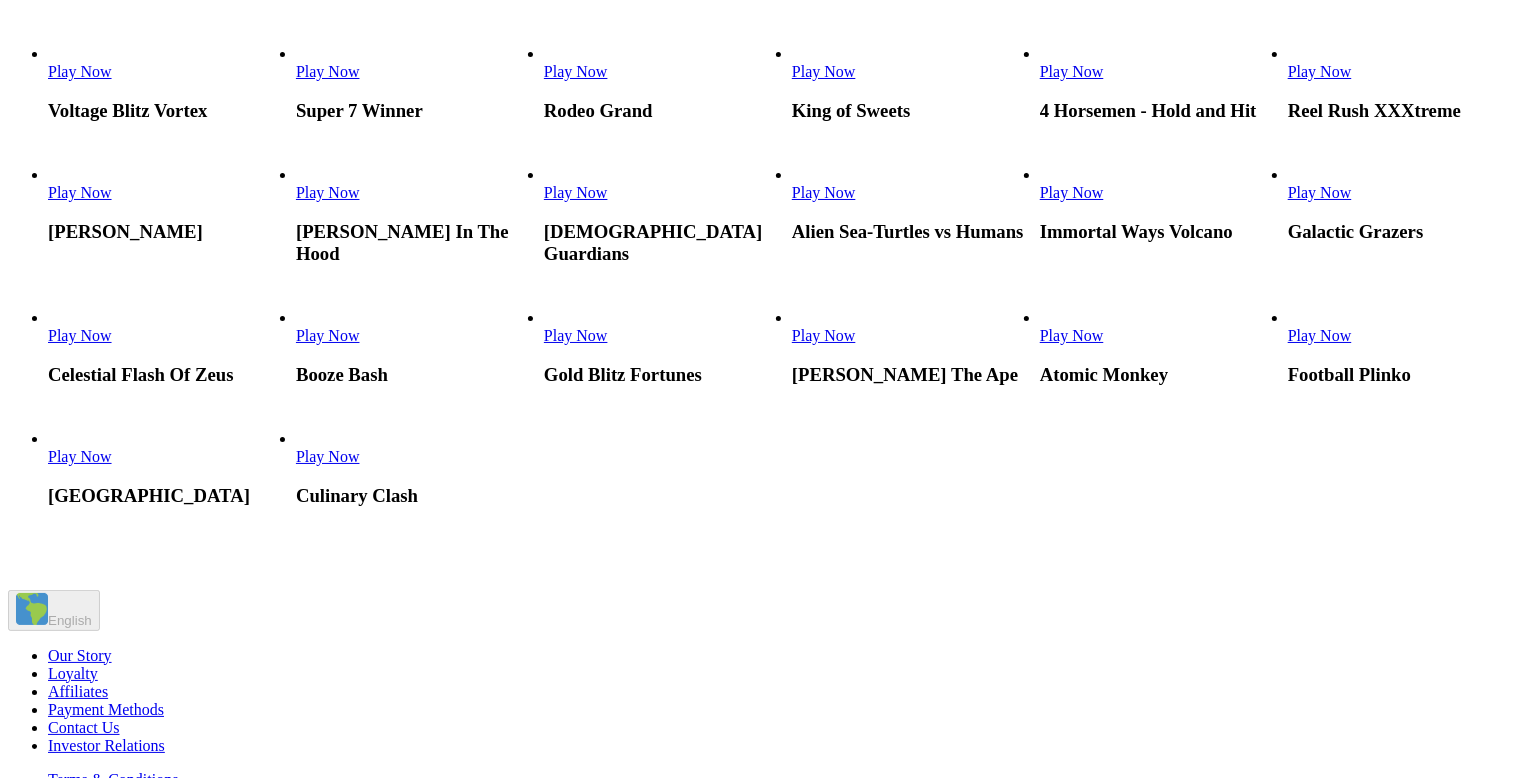 scroll, scrollTop: 1440, scrollLeft: 0, axis: vertical 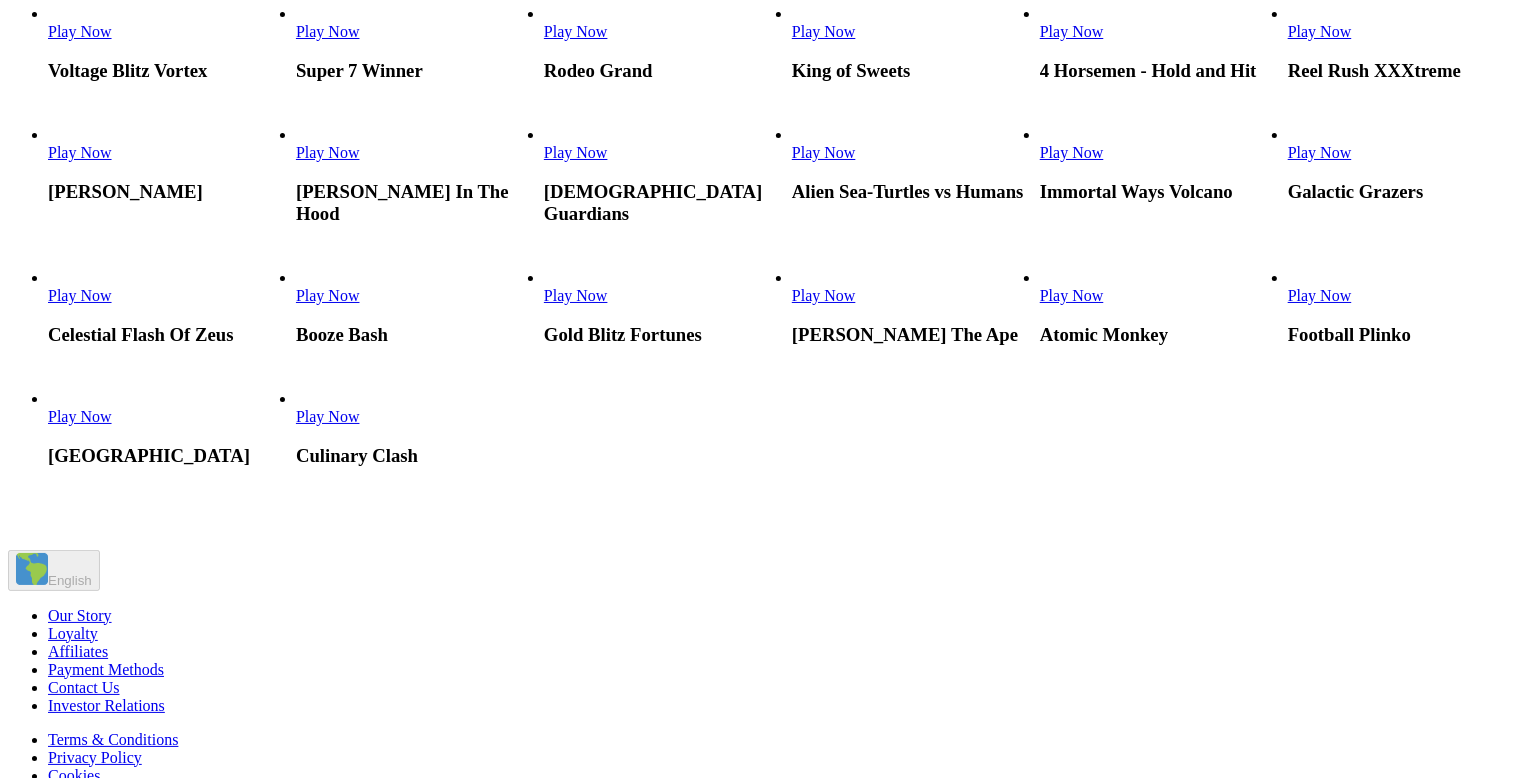 click on "Play Now" at bounding box center (328, 152) 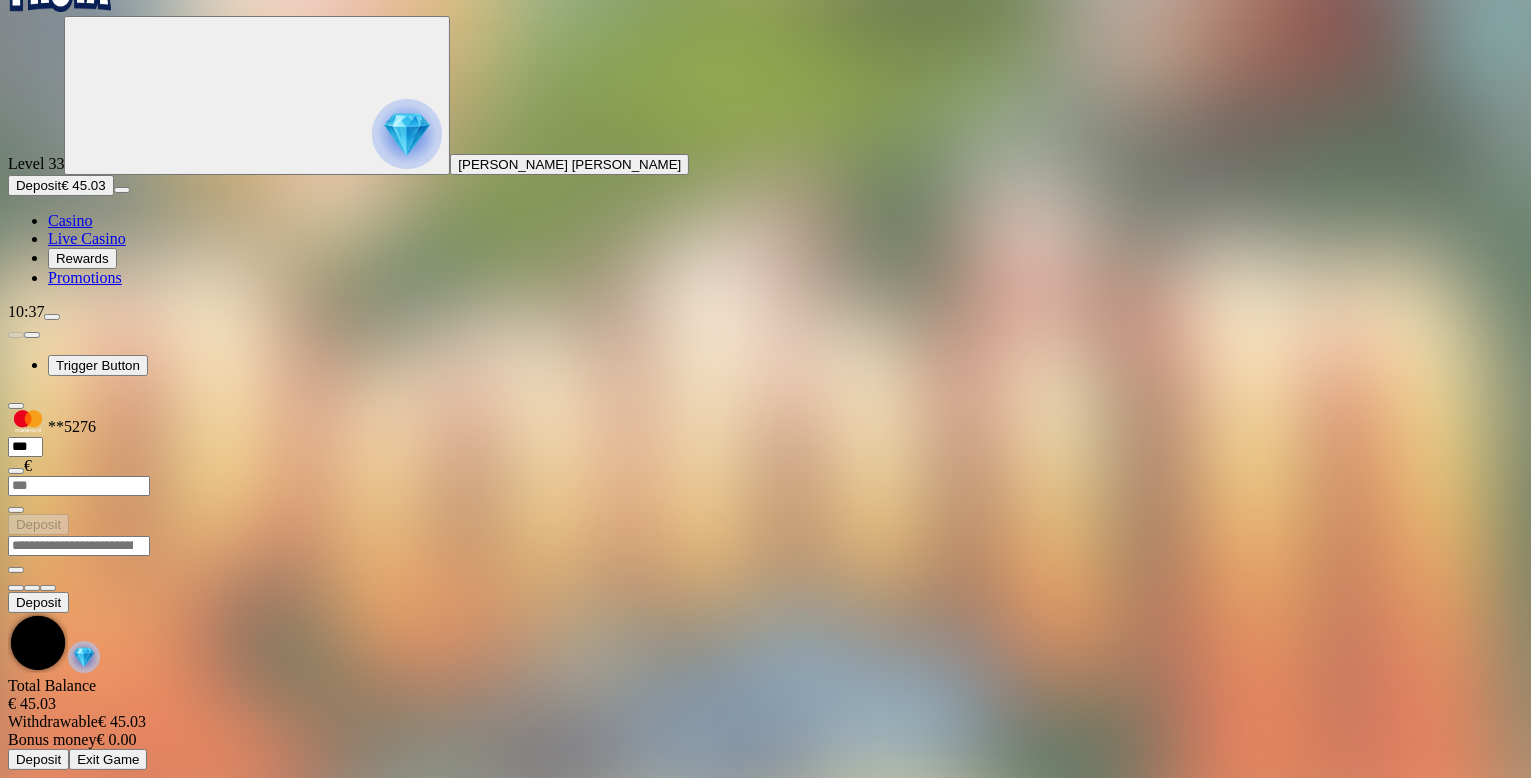 scroll, scrollTop: 0, scrollLeft: 0, axis: both 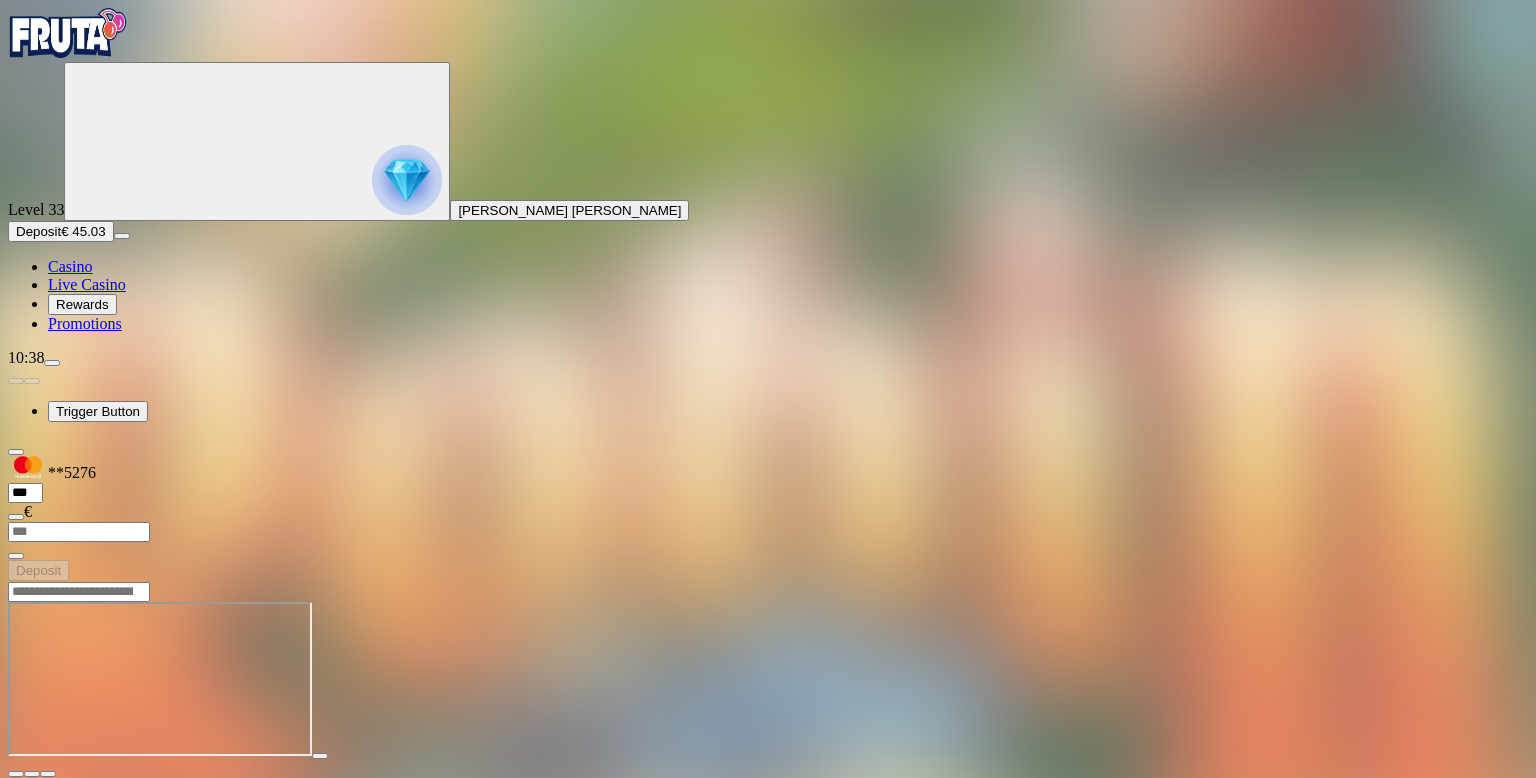 click at bounding box center (68, 33) 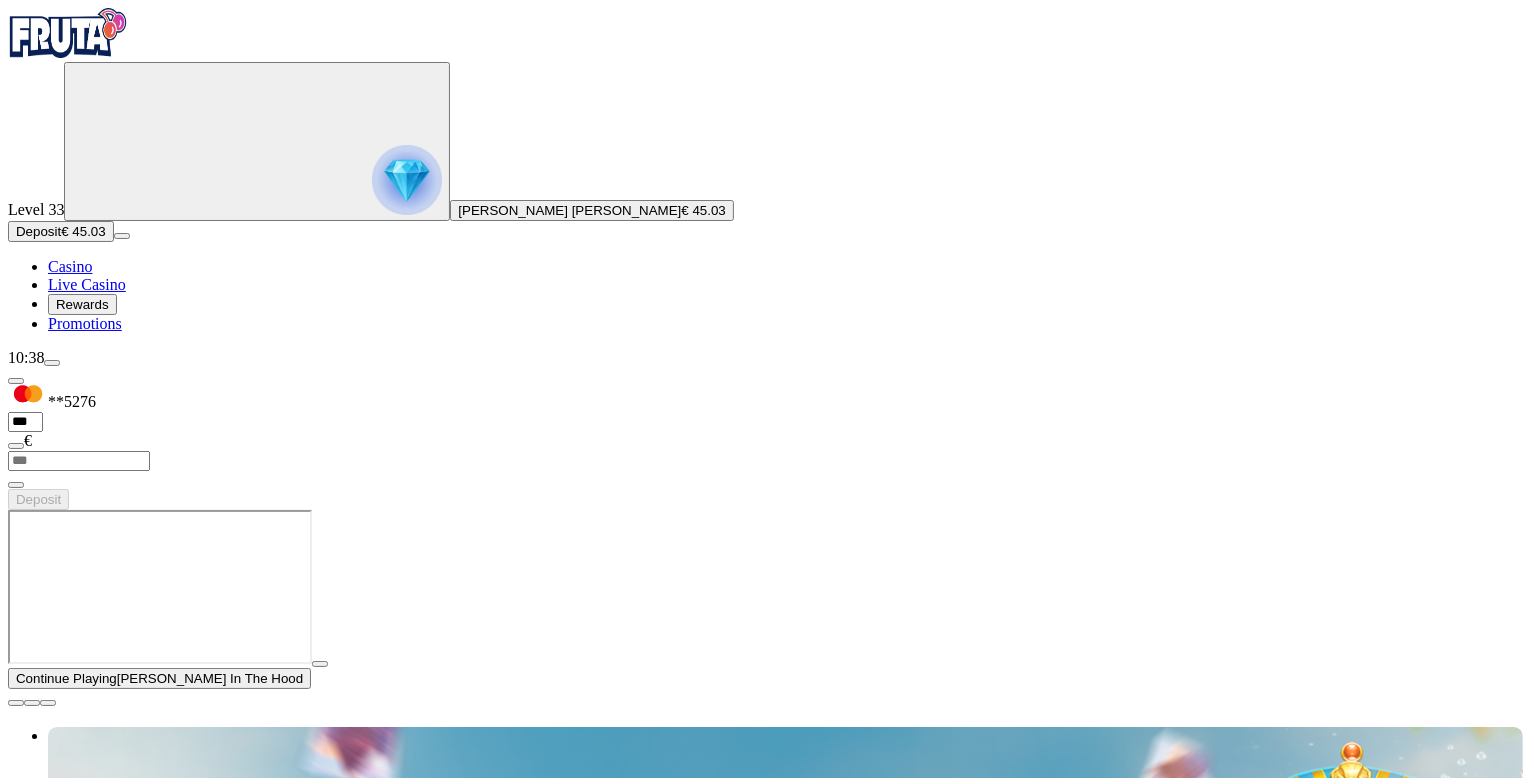 click at bounding box center (16, 703) 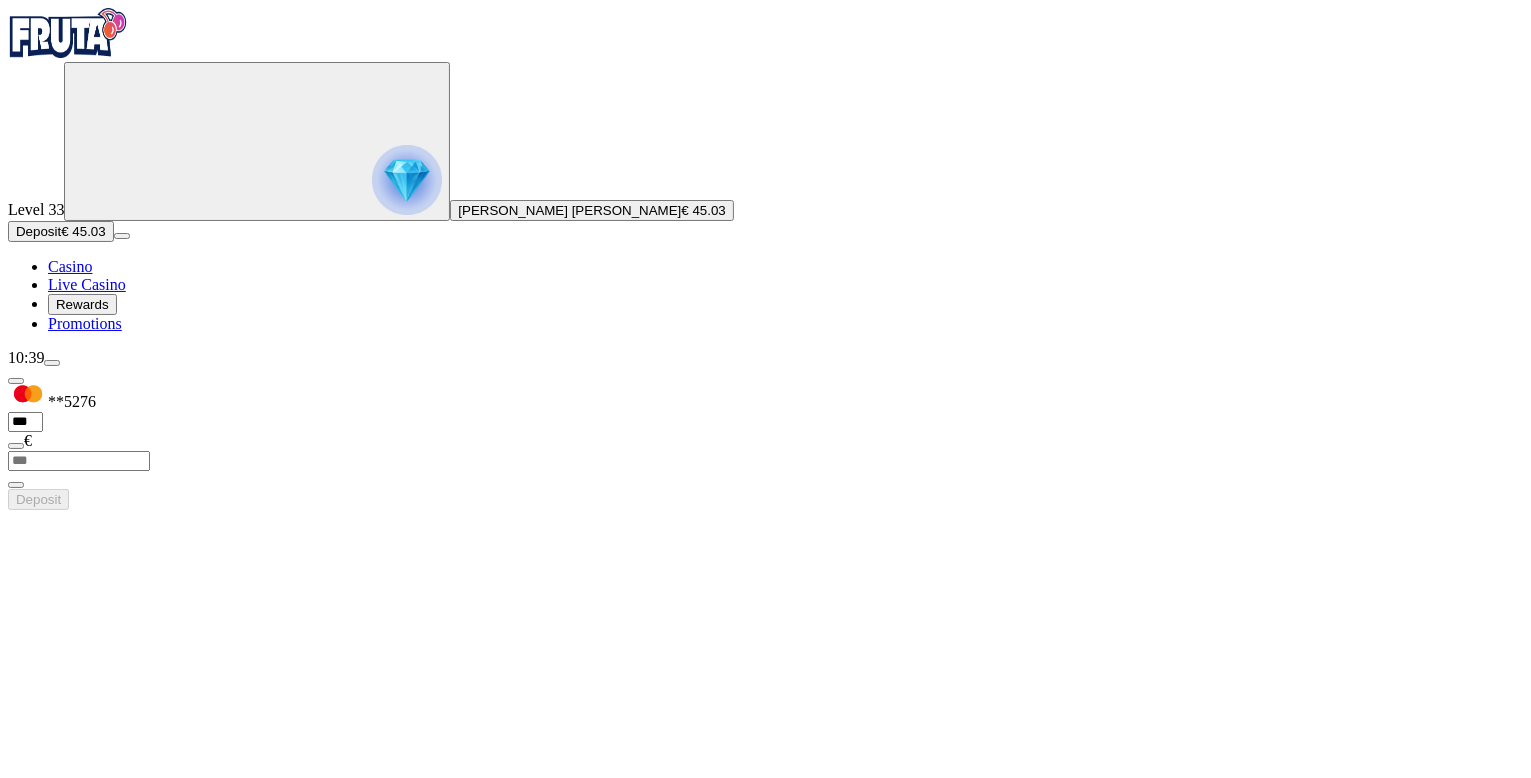 click on "Deposit" at bounding box center [38, 231] 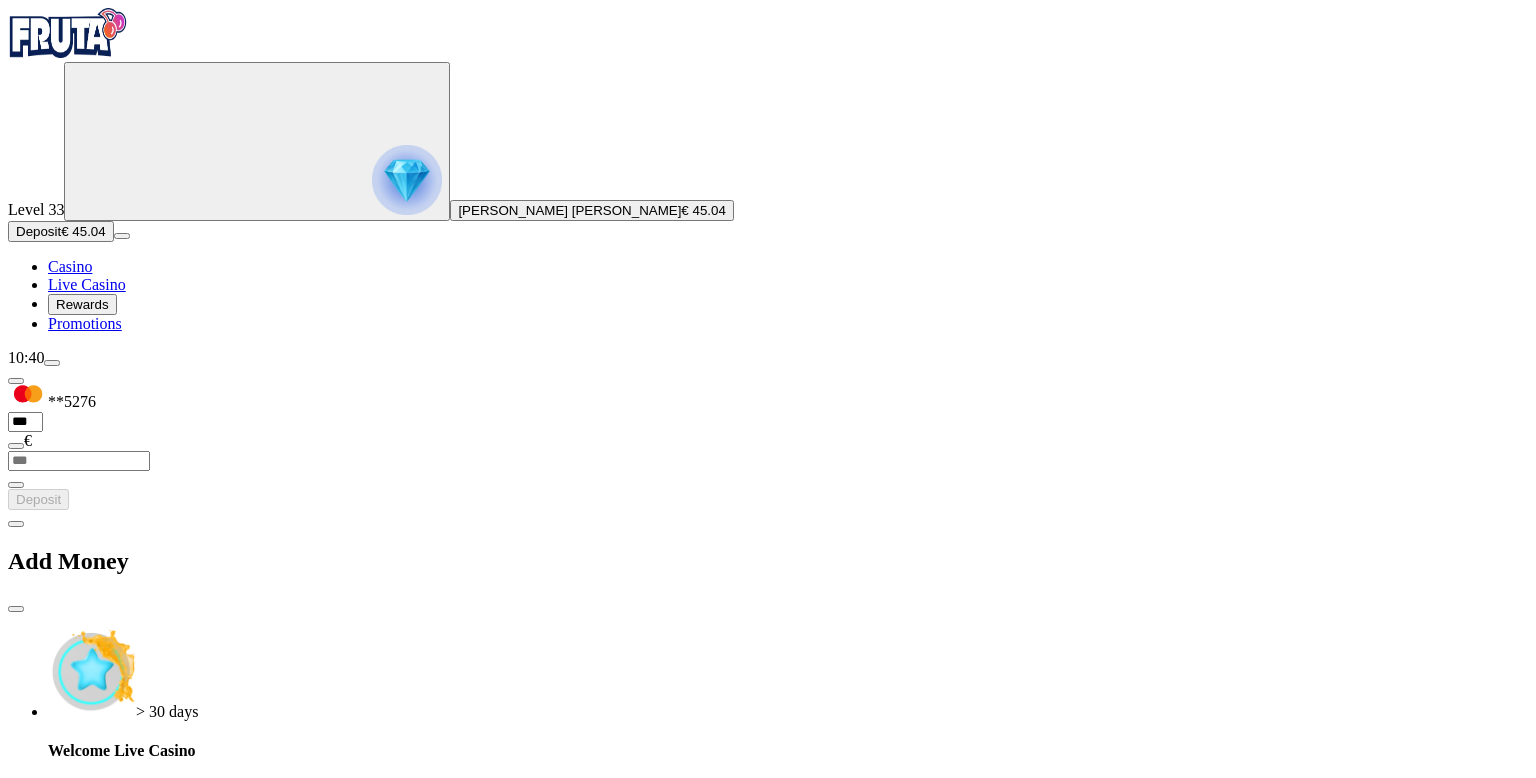 click at bounding box center [16, 609] 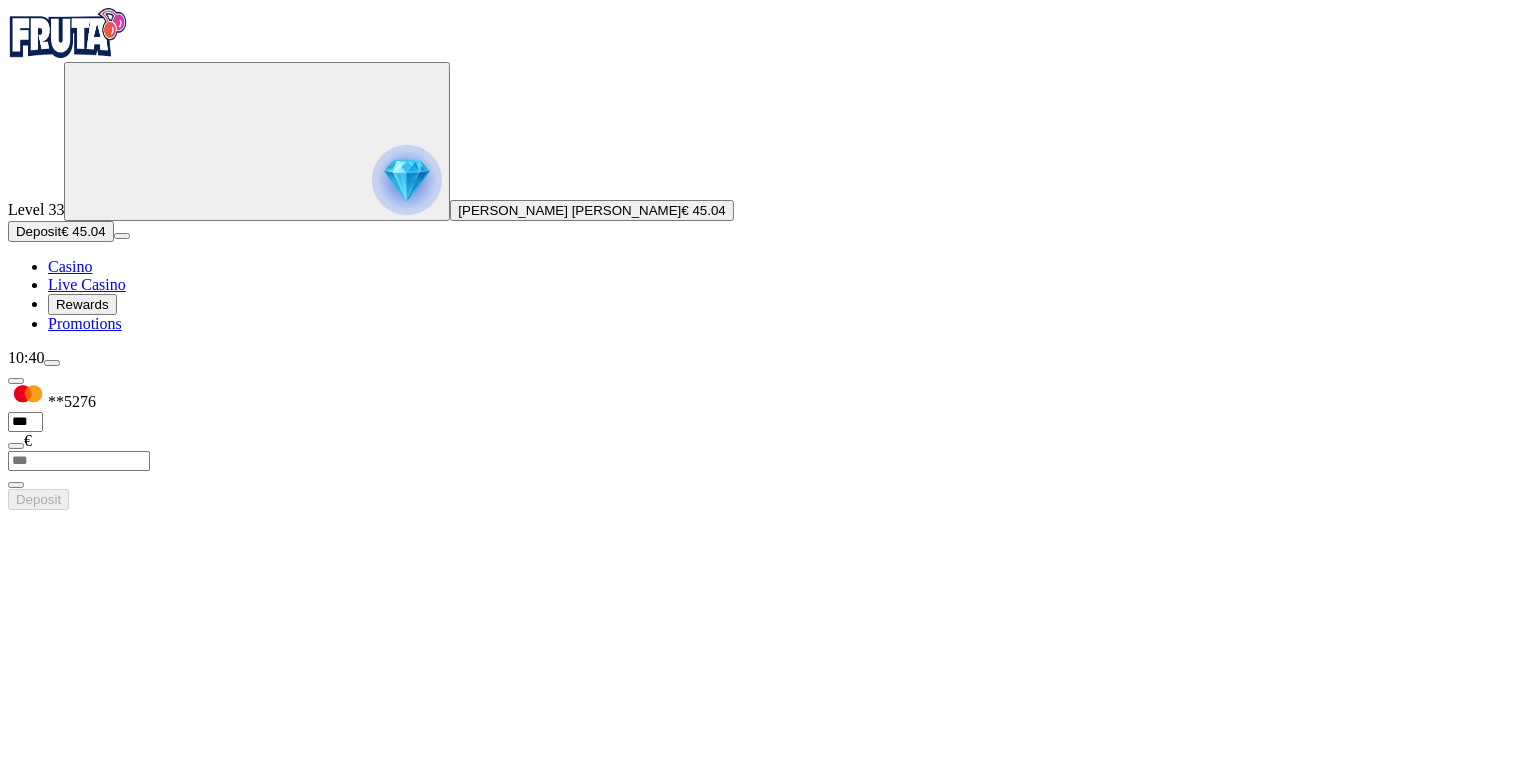 click at bounding box center (32, 3431) 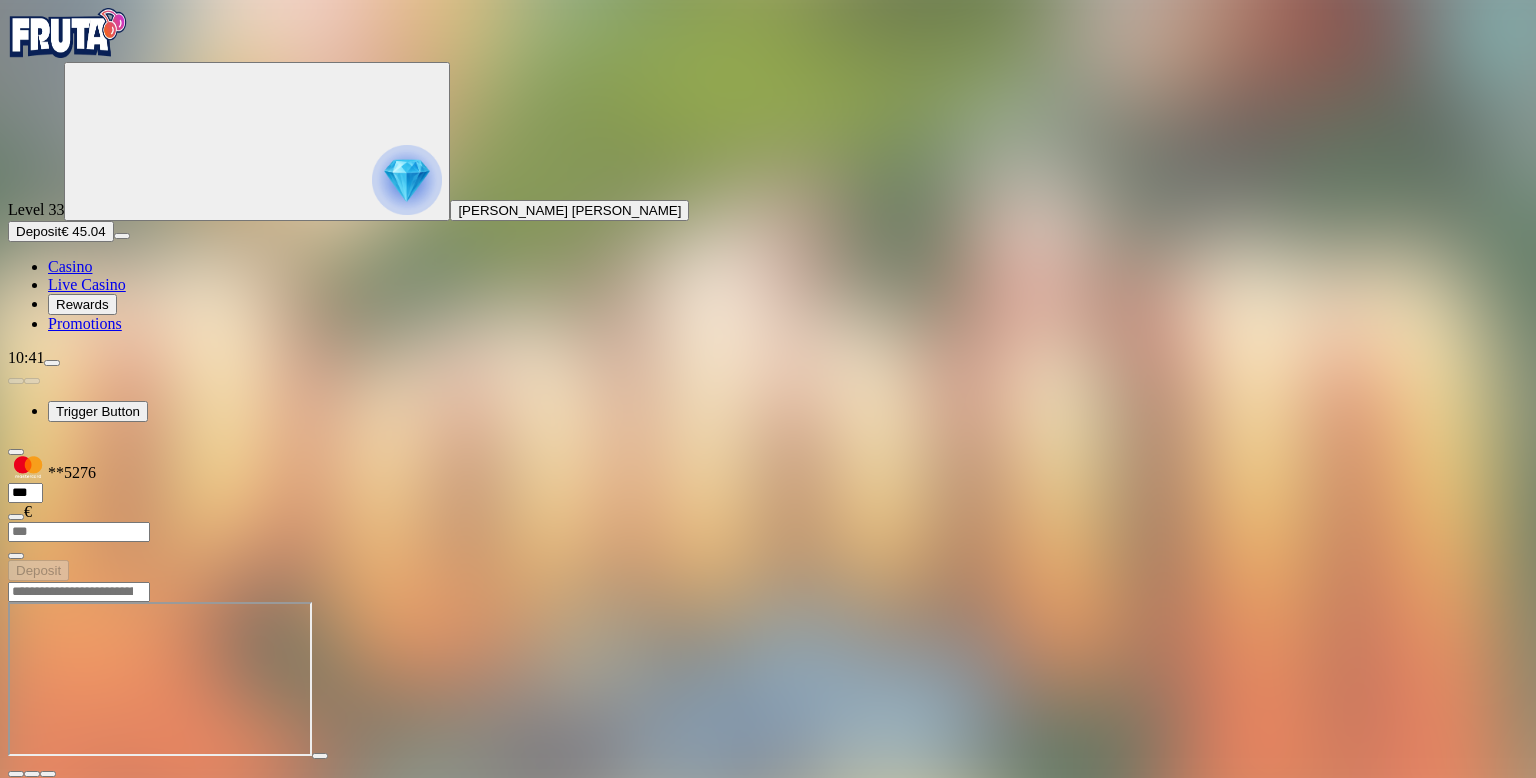 click at bounding box center (16, 774) 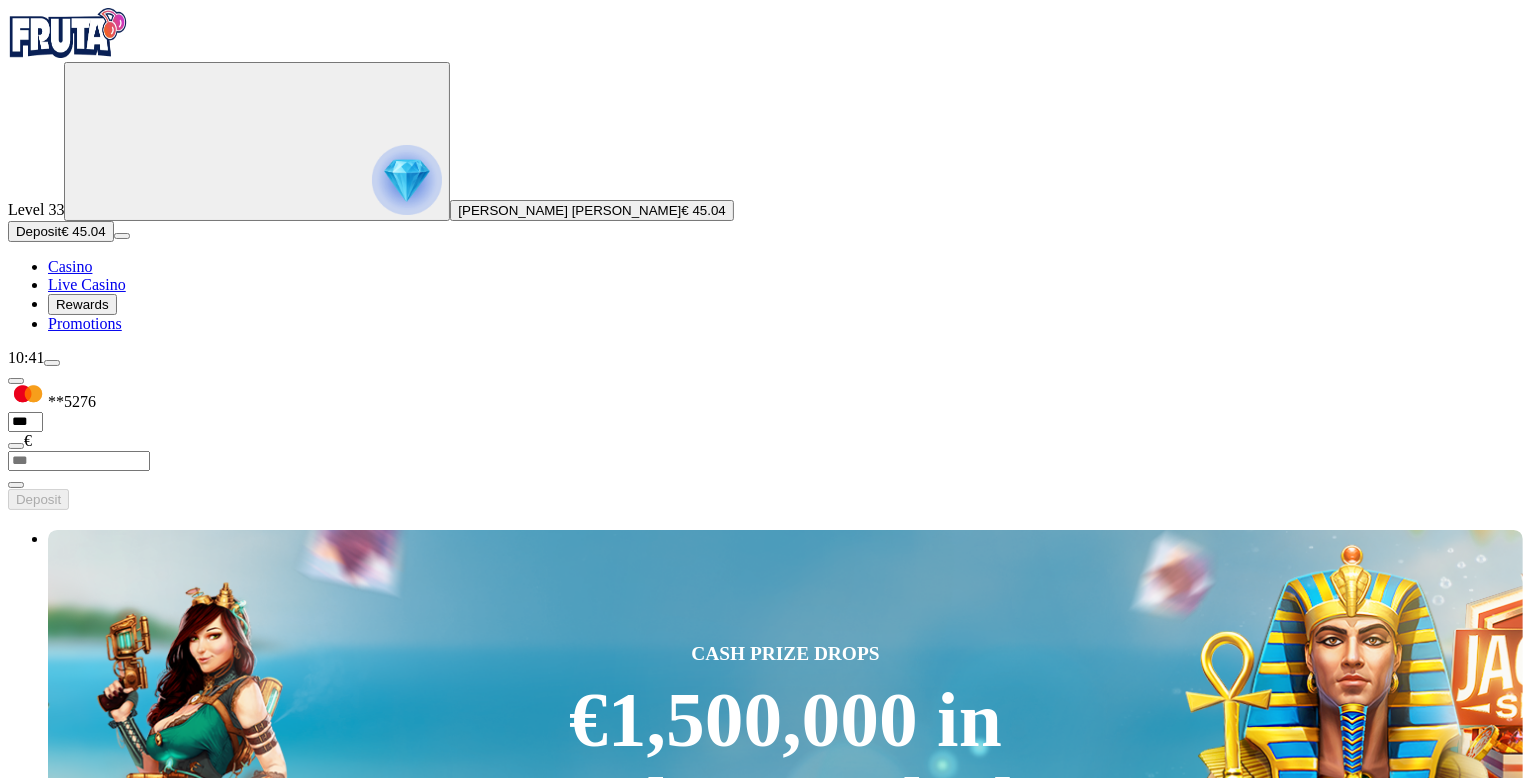 click at bounding box center (48, 3773) 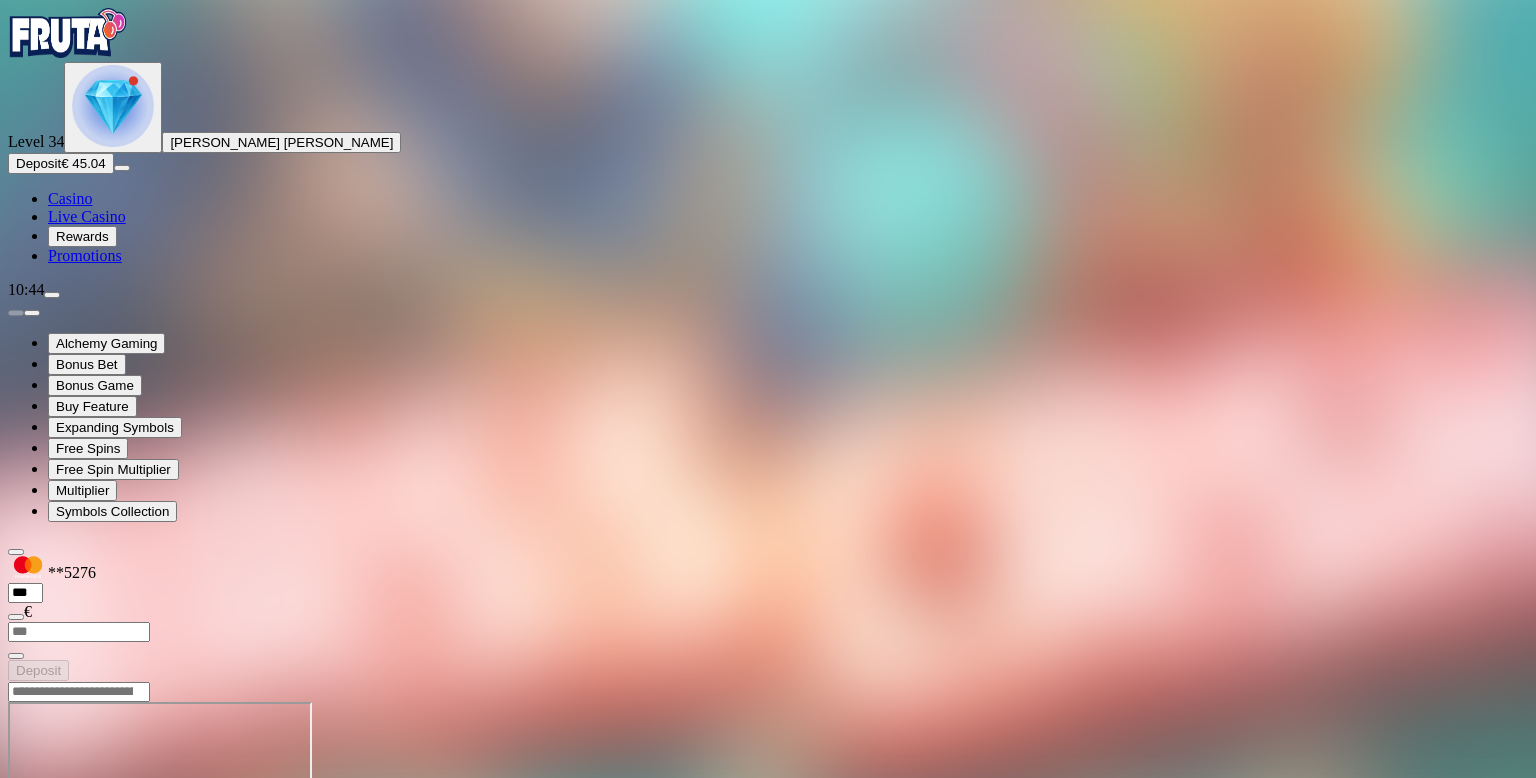 click at bounding box center [68, 33] 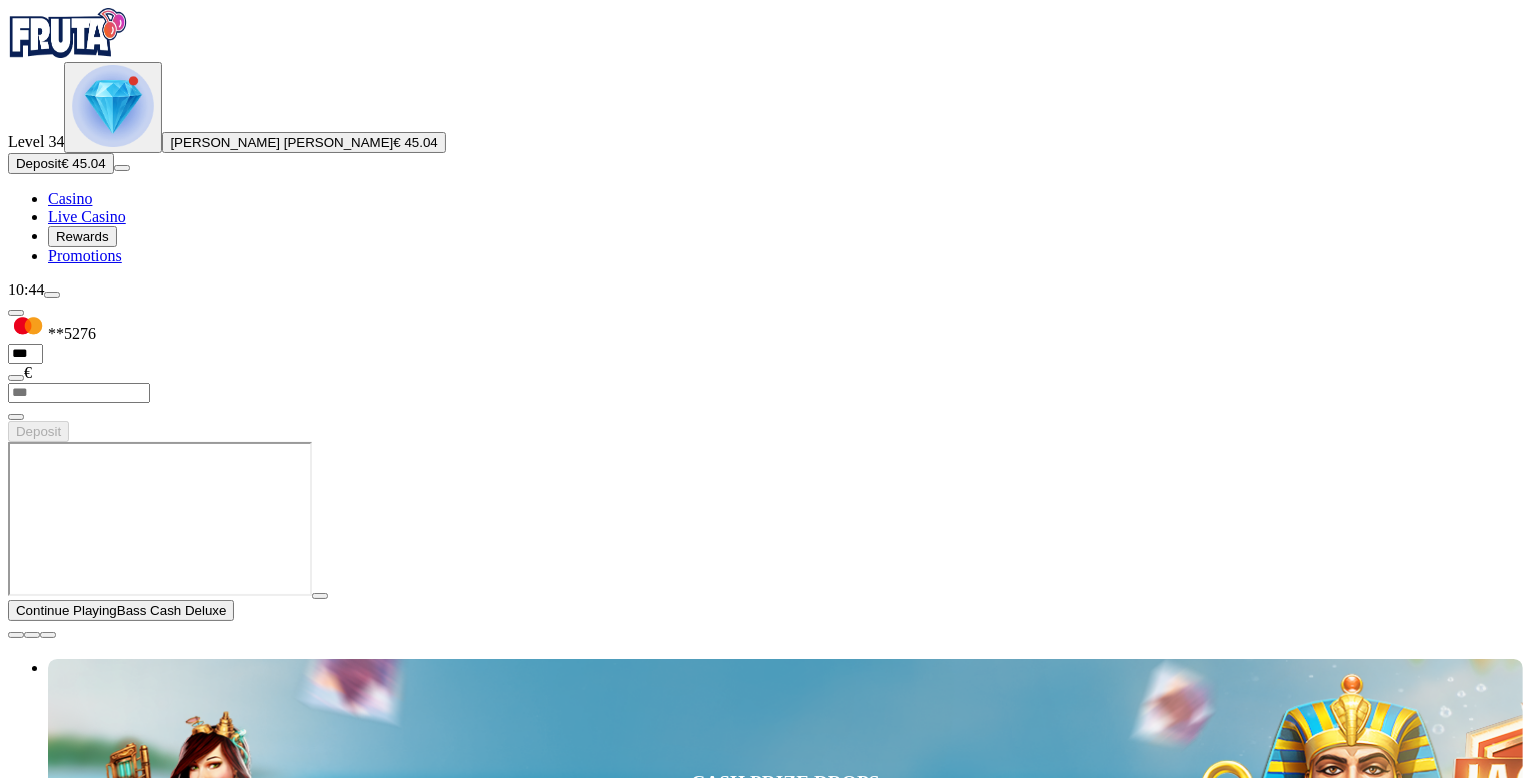 click at bounding box center (16, 635) 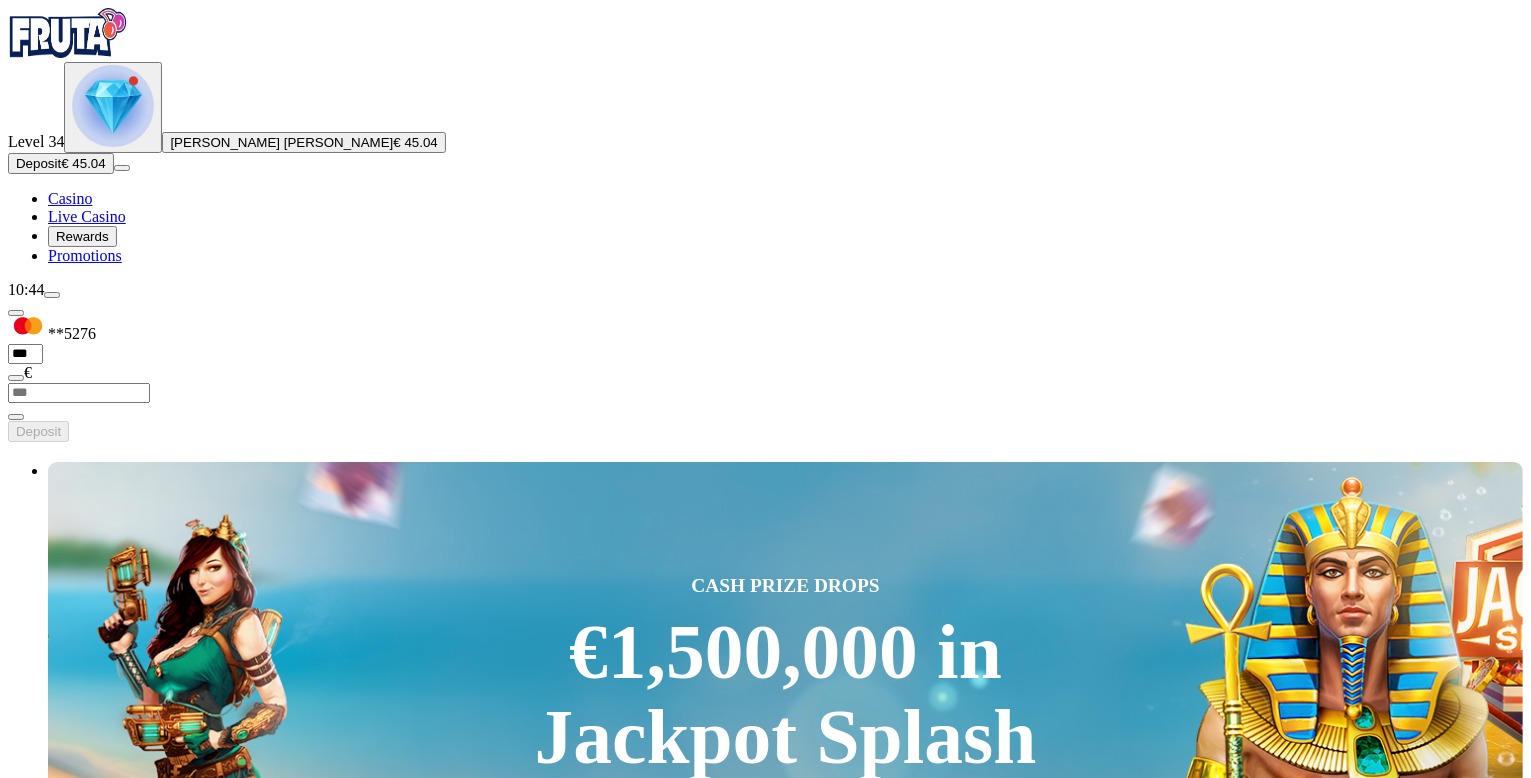 click at bounding box center [1064, 3191] 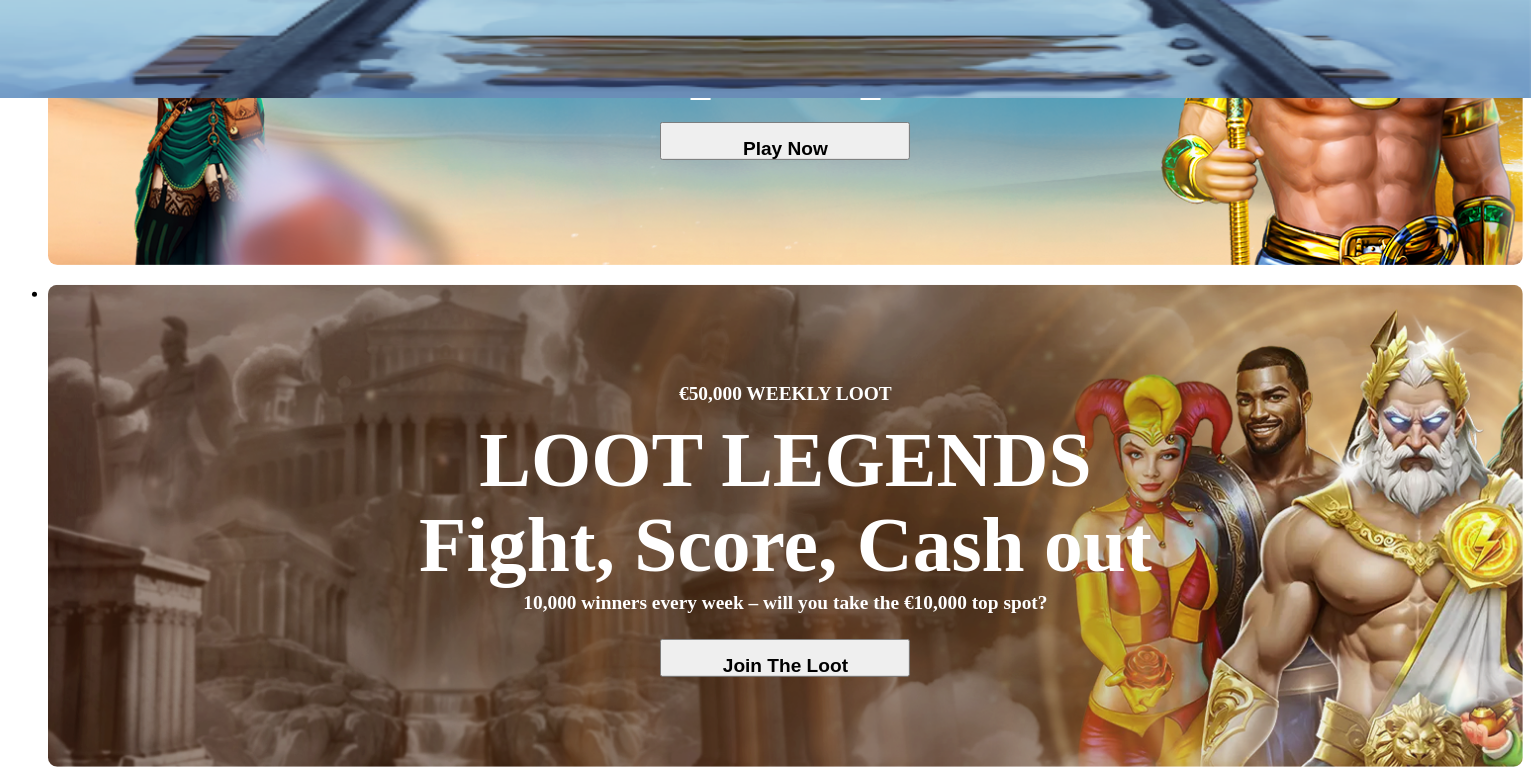 scroll, scrollTop: 1360, scrollLeft: 0, axis: vertical 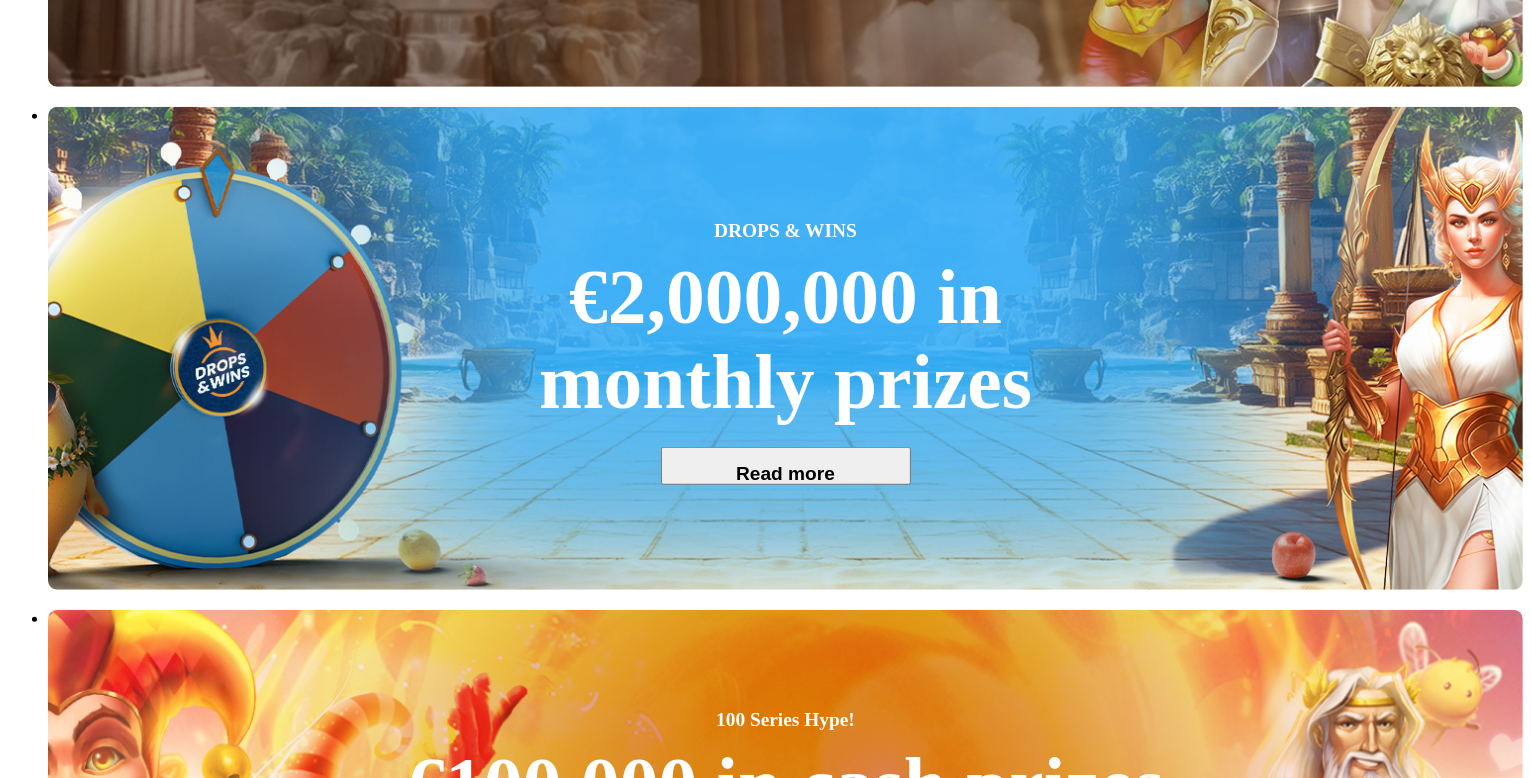 type on "*****" 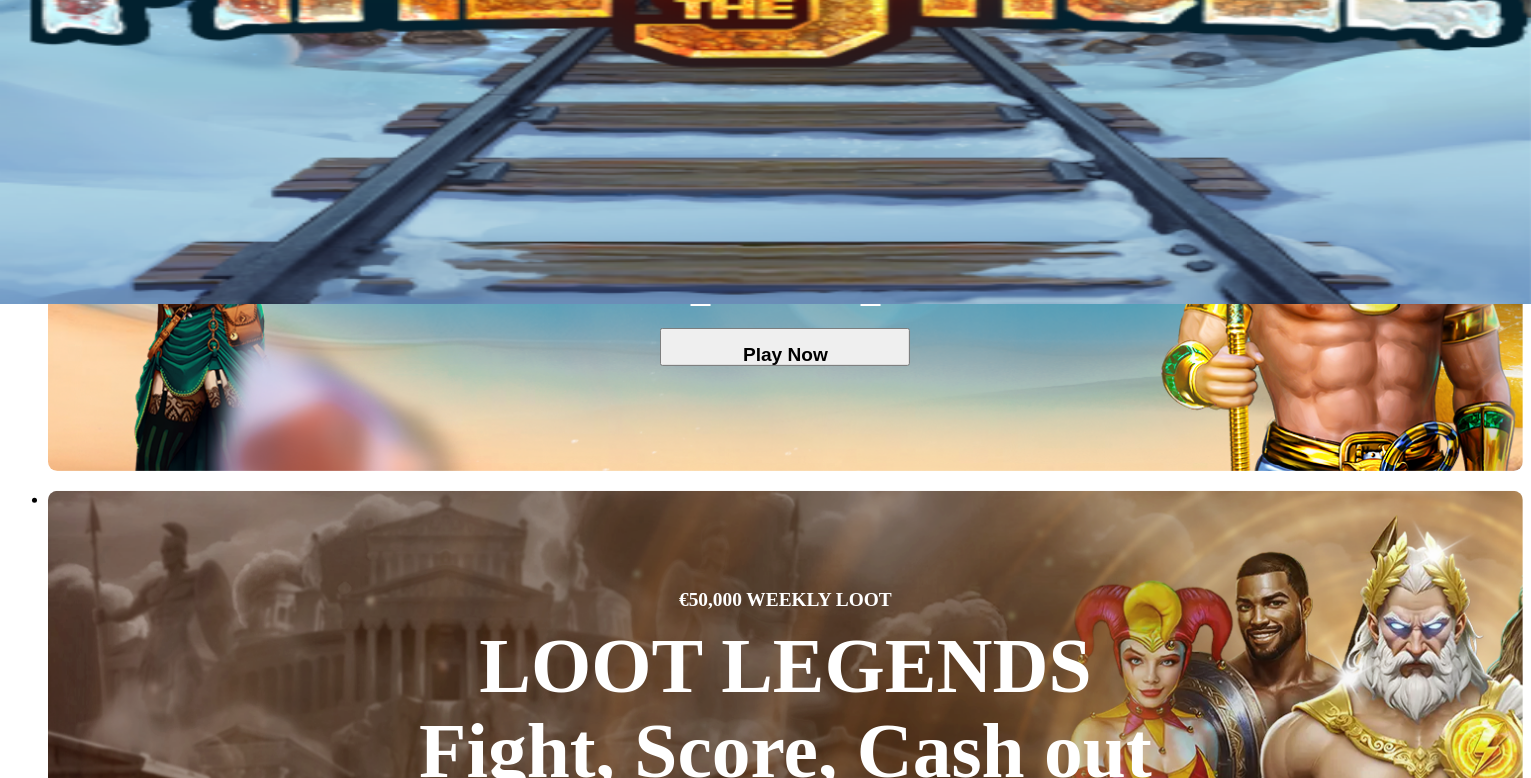 scroll, scrollTop: 440, scrollLeft: 0, axis: vertical 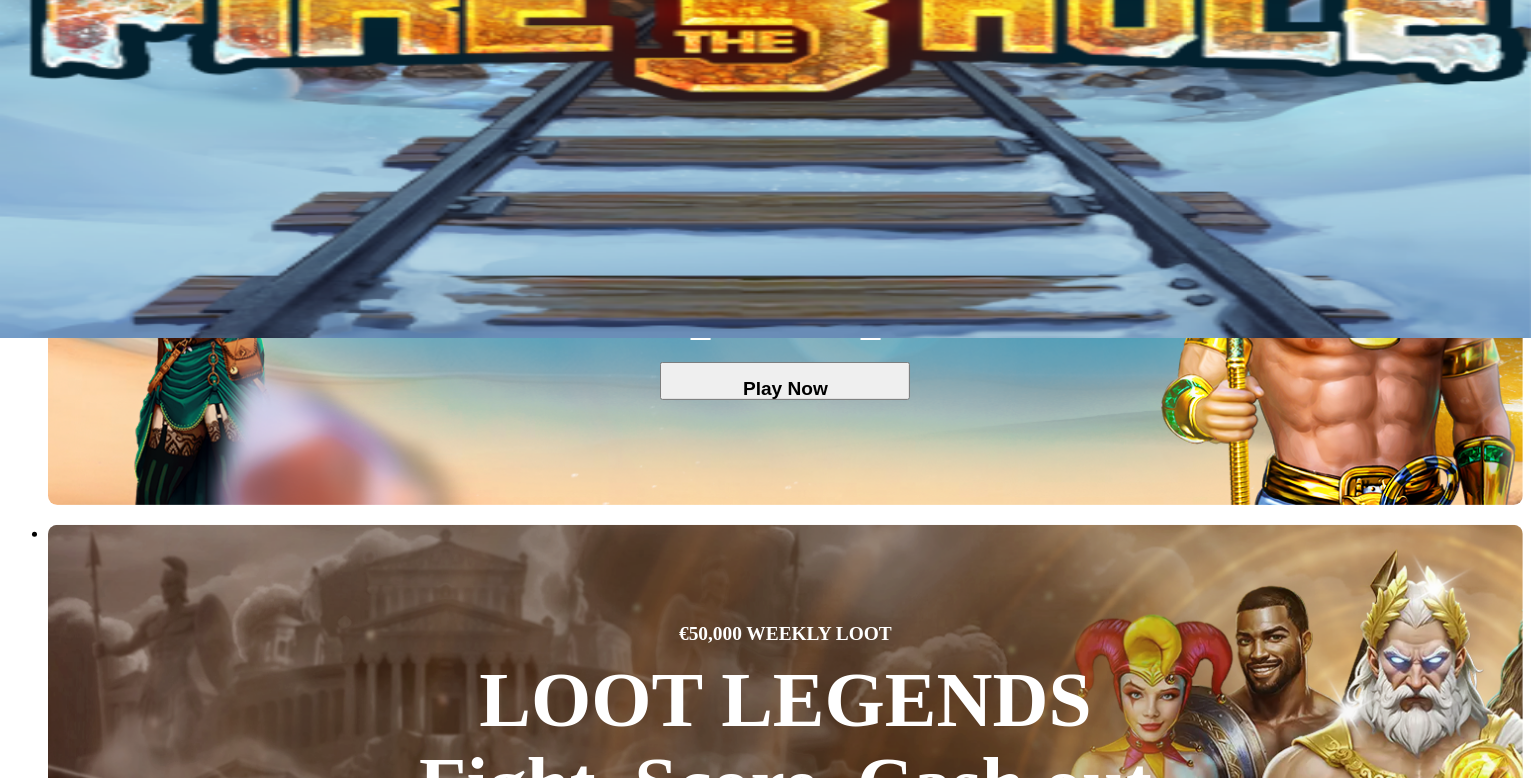 drag, startPoint x: 1455, startPoint y: 241, endPoint x: 1457, endPoint y: 277, distance: 36.05551 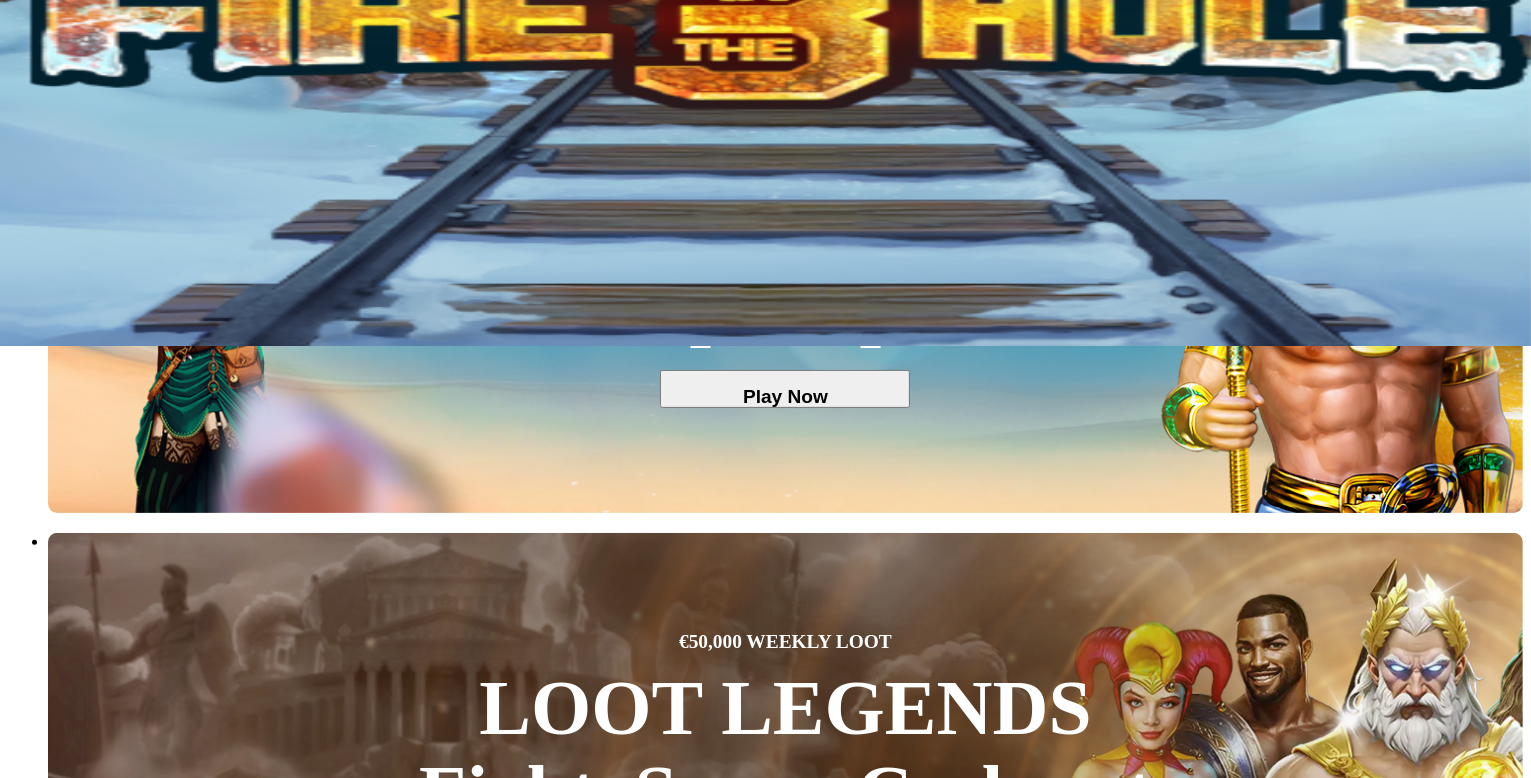 scroll, scrollTop: 400, scrollLeft: 0, axis: vertical 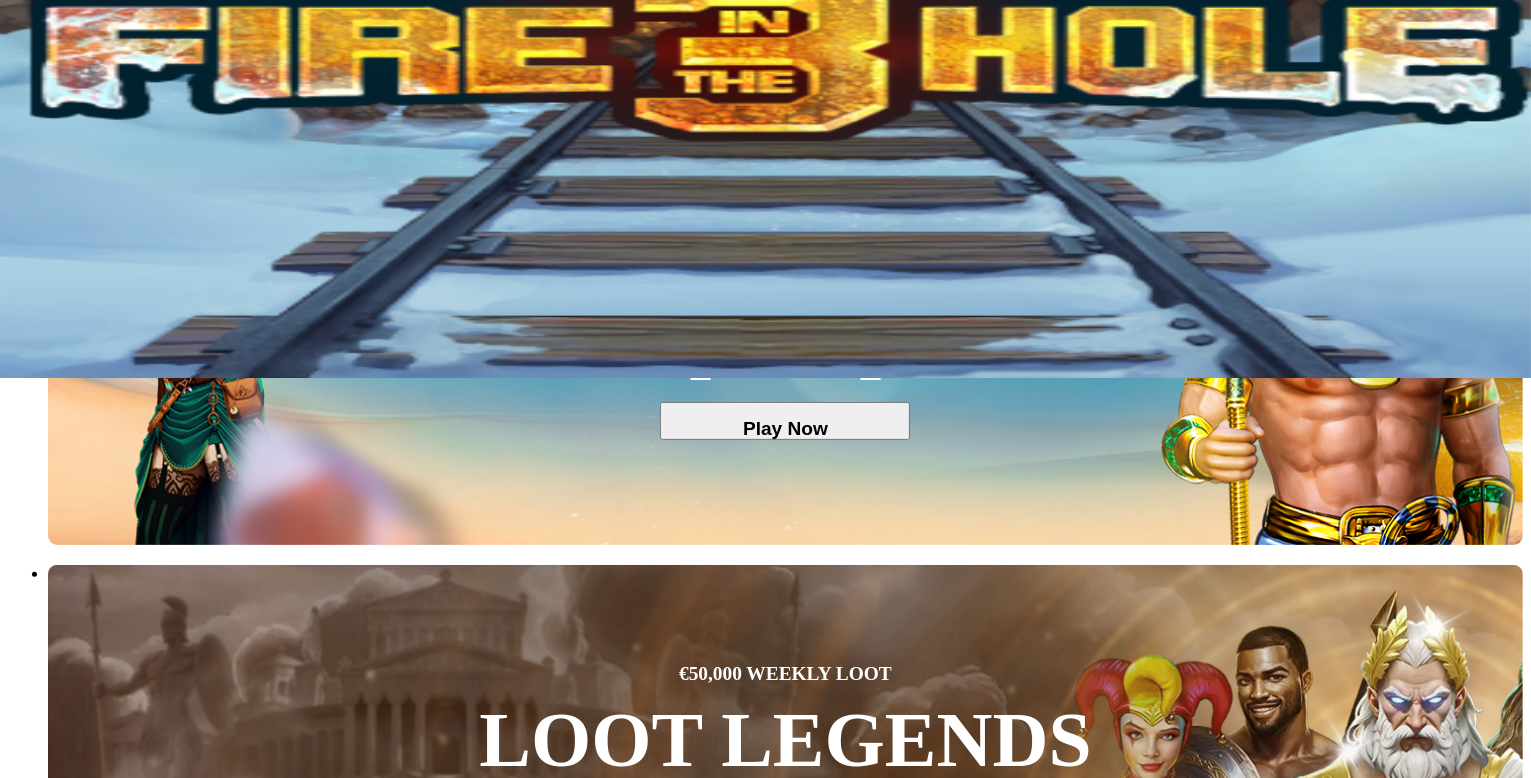 click on "Play Now Book of Demi Gods II Play Now Story of Medusa II Play Now Queen of the Forest Play Now Wildfire Fruits Play Now Lucky Jack - Lost Jungle	 Play Now Poseidon's Rising Play Now Wolf [PERSON_NAME] of Fire Play Now Blue Panther	 Play Now [PERSON_NAME] Tales Mystic Fortune Play Now Book of Majestic King	 Play Now Golden Piggy Bank	 Play Now Book of Xmas Play Now Story of The Little Mermaid Play Now Majestic King Play Now Majestic White Rhino Play Now Mammoth Rampage Play Now Joker Win Play Now Queen of Fire Play Now Demi Gods V Play Now [PERSON_NAME]'s Glory" at bounding box center (1258, 3043) 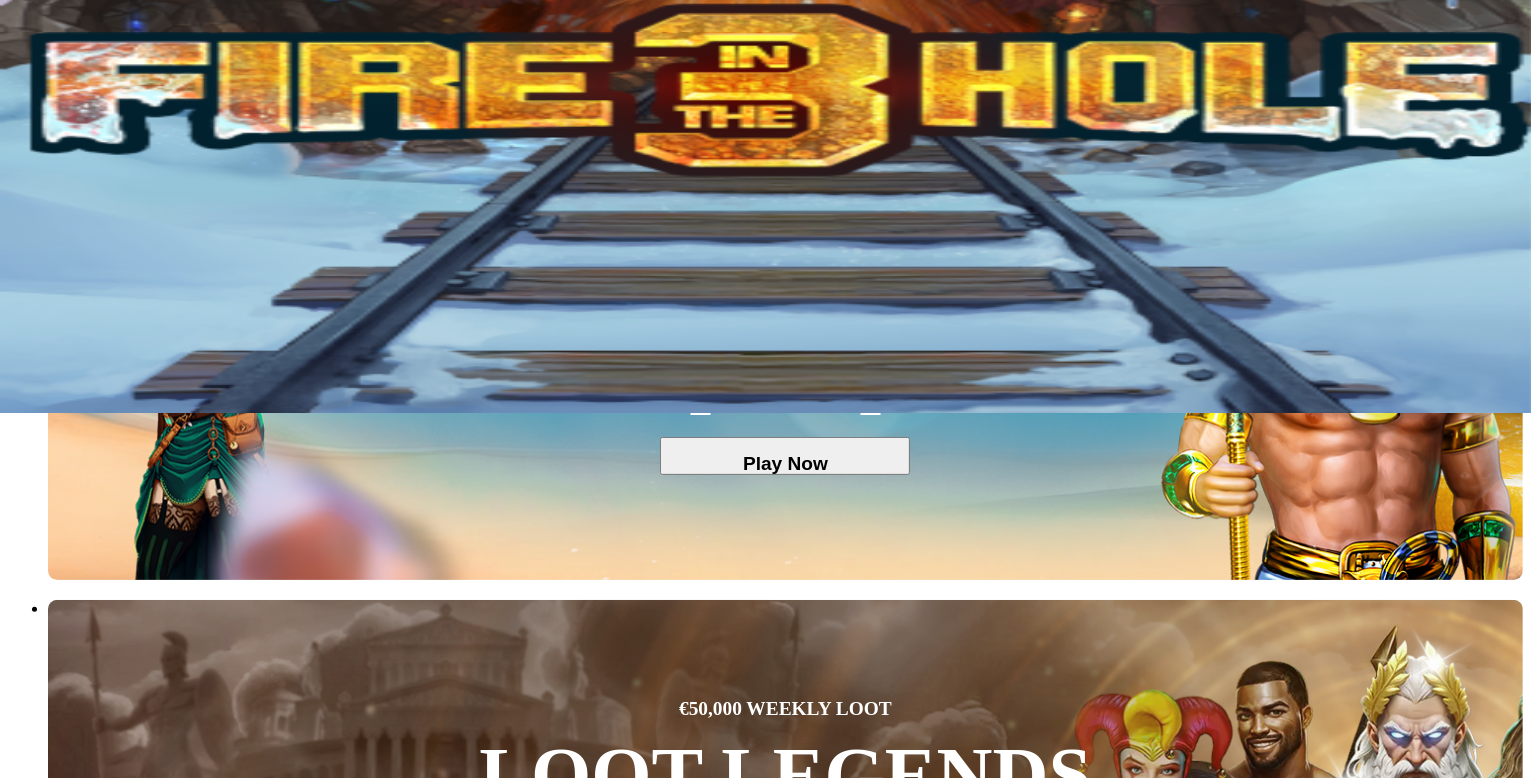 scroll, scrollTop: 360, scrollLeft: 0, axis: vertical 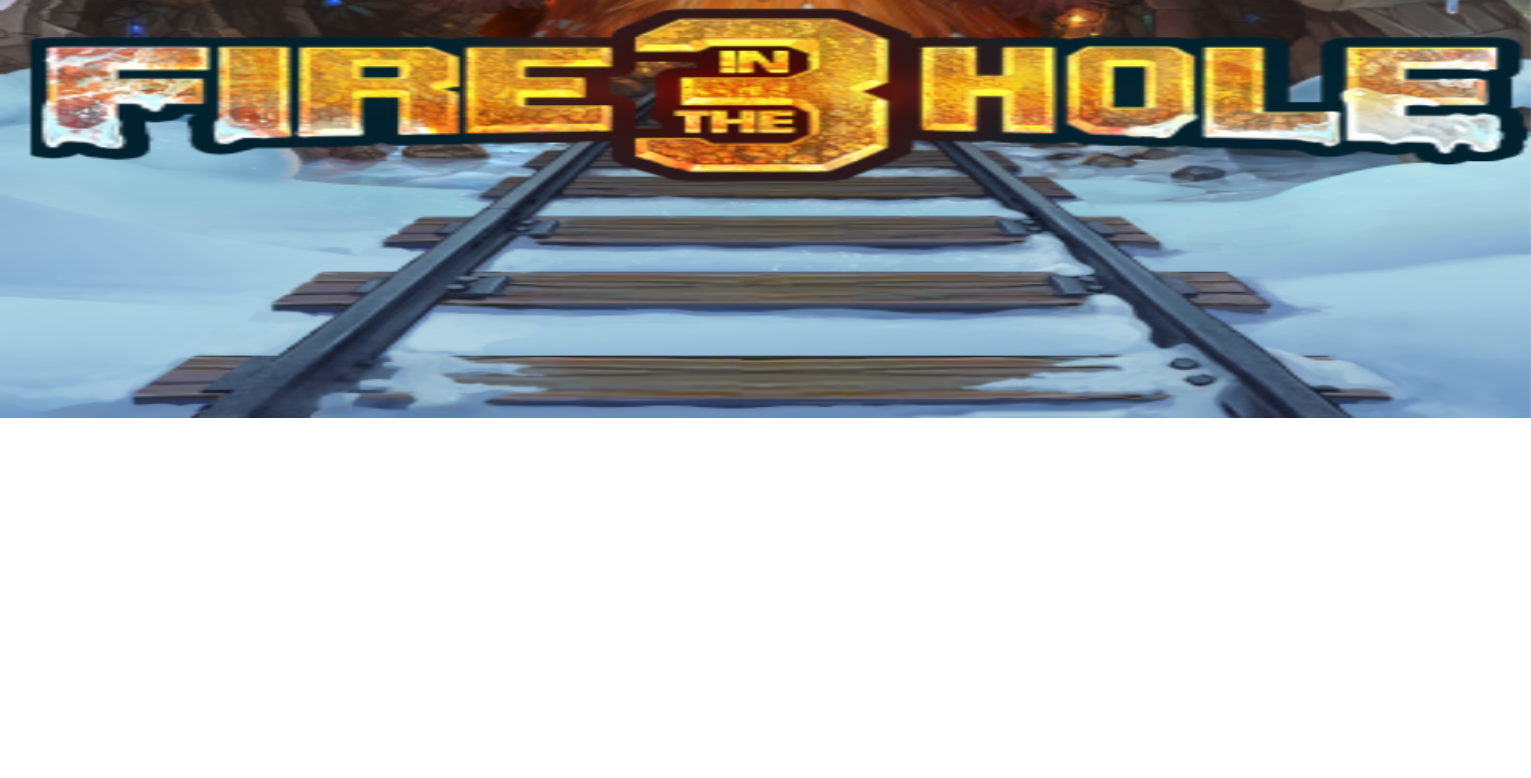click on "Play Now" at bounding box center (1378, 2348) 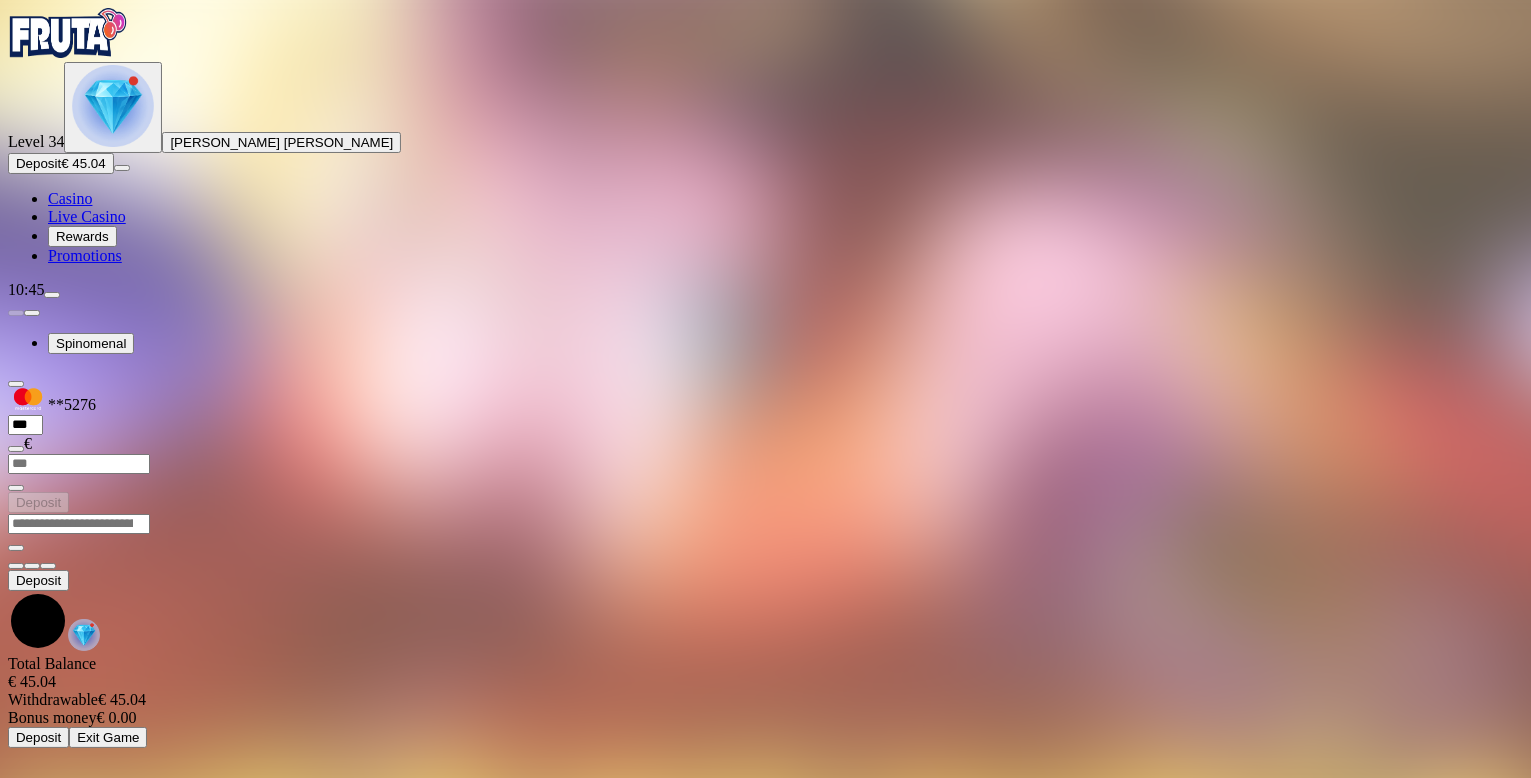 scroll, scrollTop: 0, scrollLeft: 0, axis: both 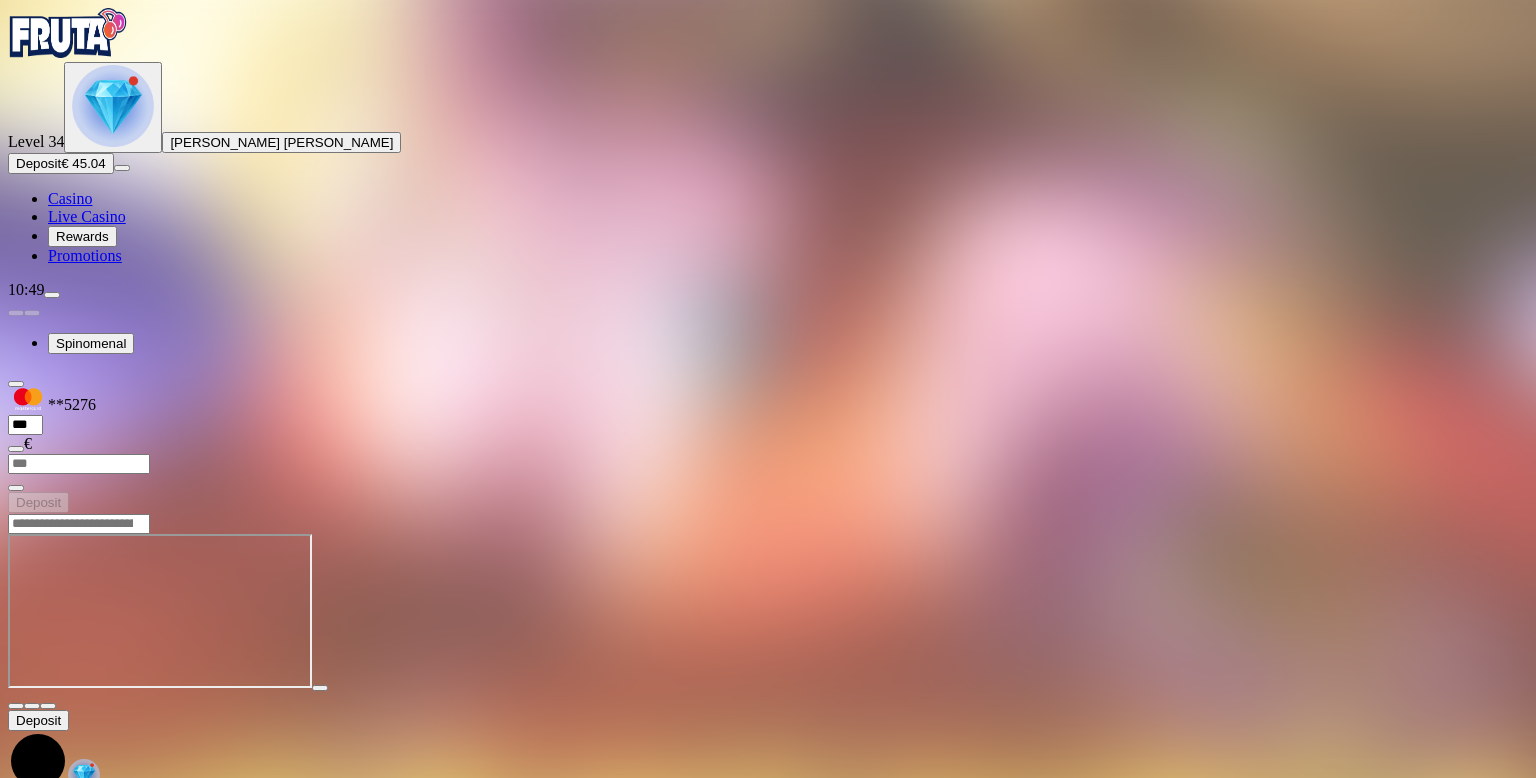click at bounding box center (68, 33) 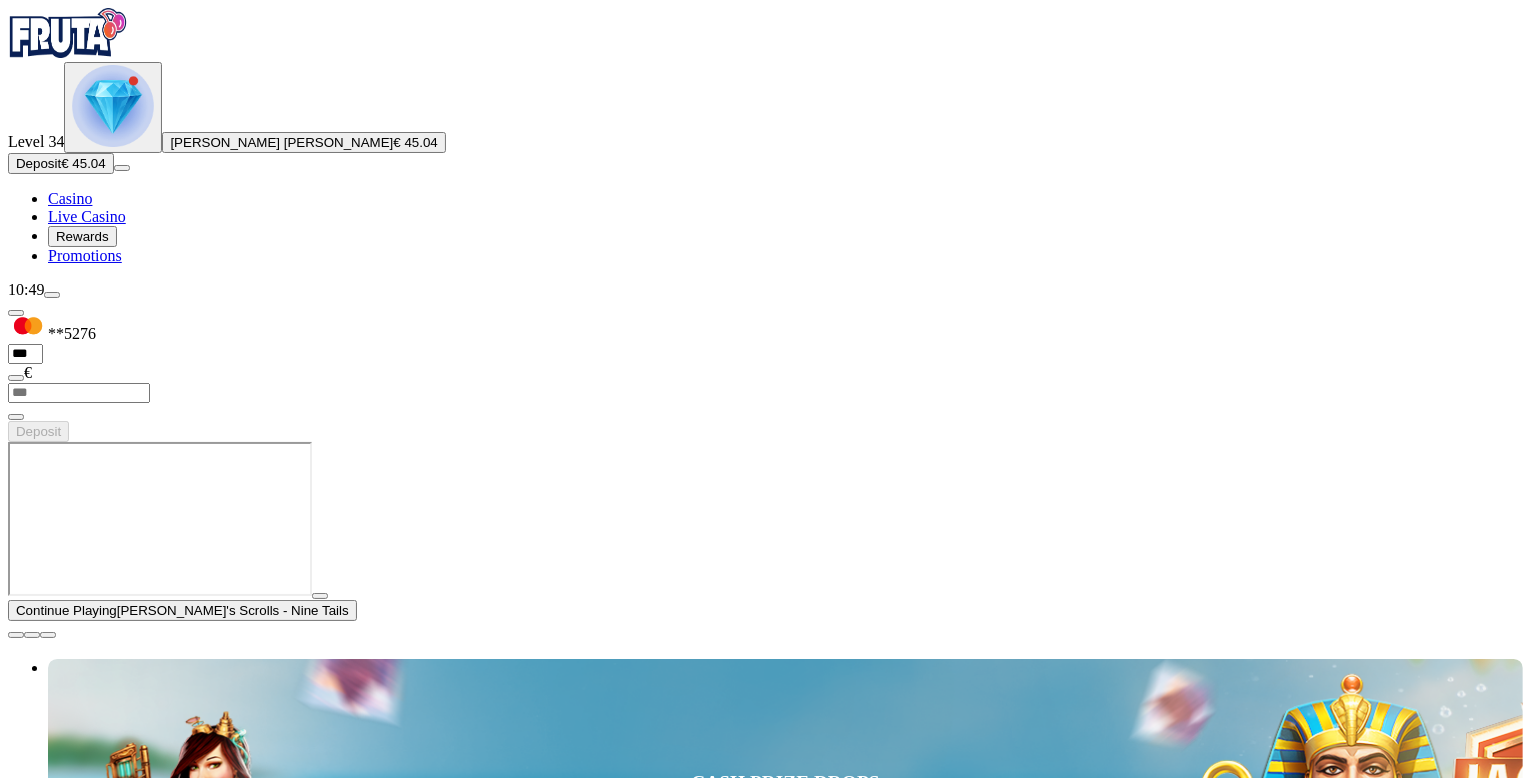 click at bounding box center [16, 635] 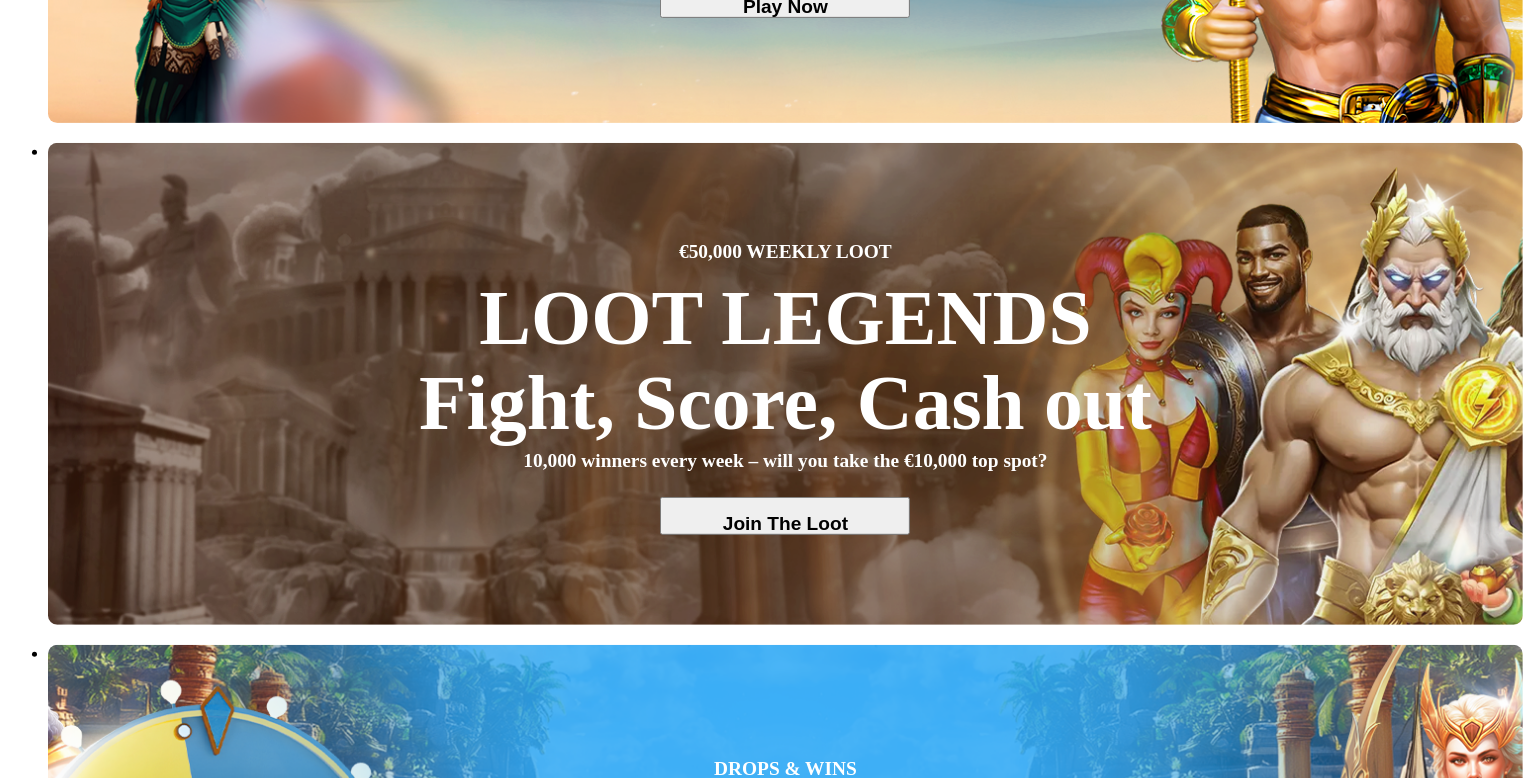 scroll, scrollTop: 834, scrollLeft: 0, axis: vertical 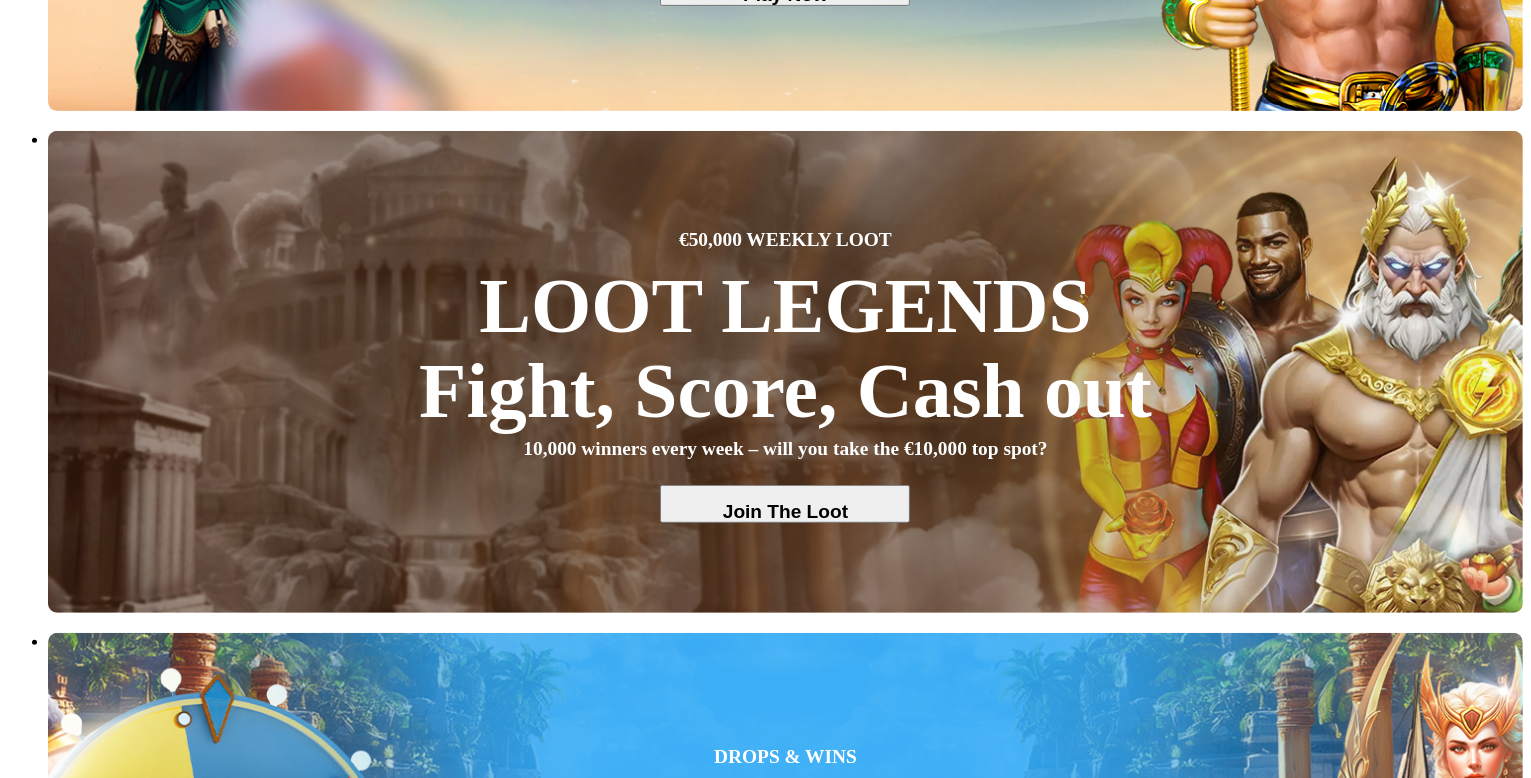 click on "Play Now" at bounding box center [80, 4822] 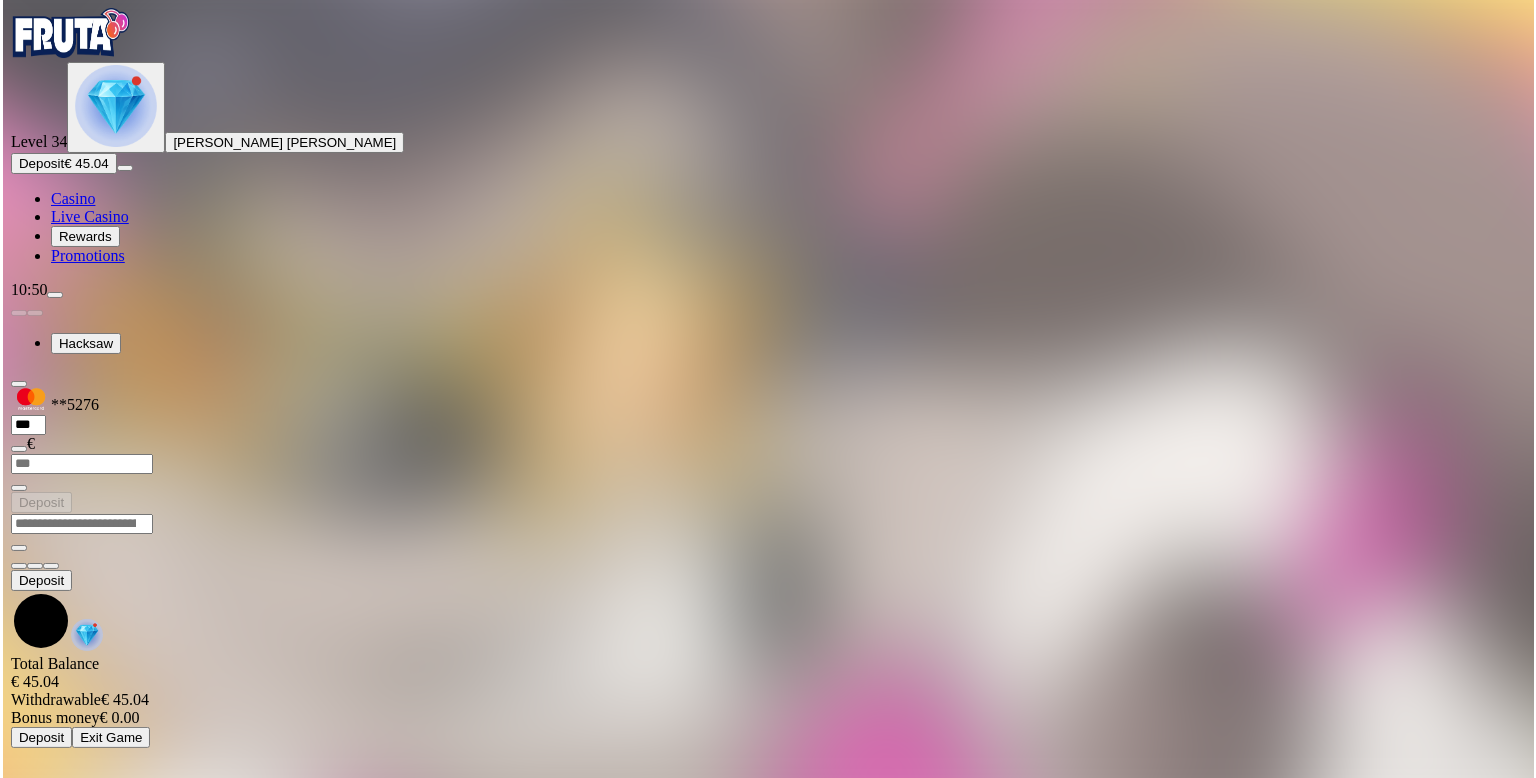 scroll, scrollTop: 0, scrollLeft: 0, axis: both 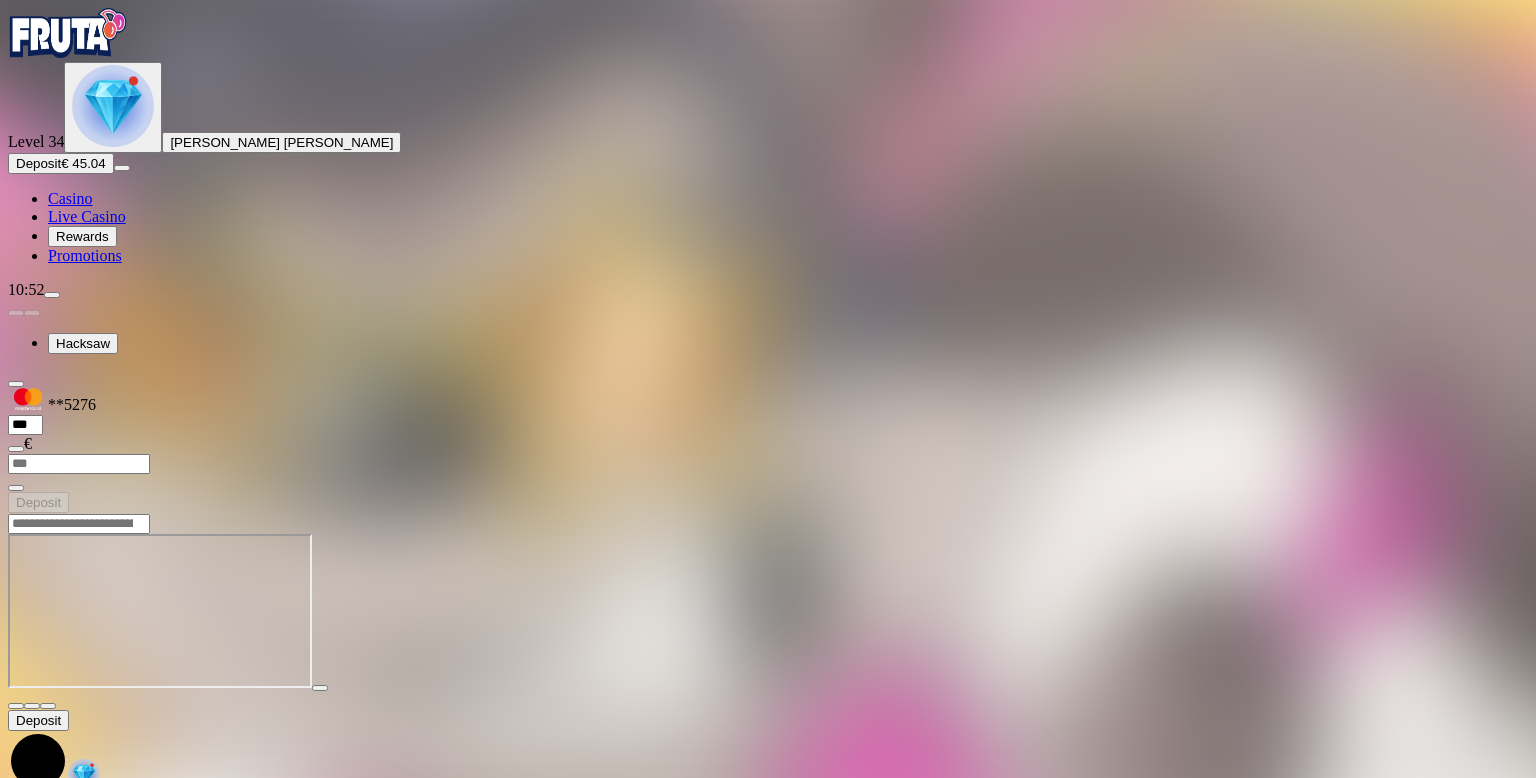click at bounding box center [113, 106] 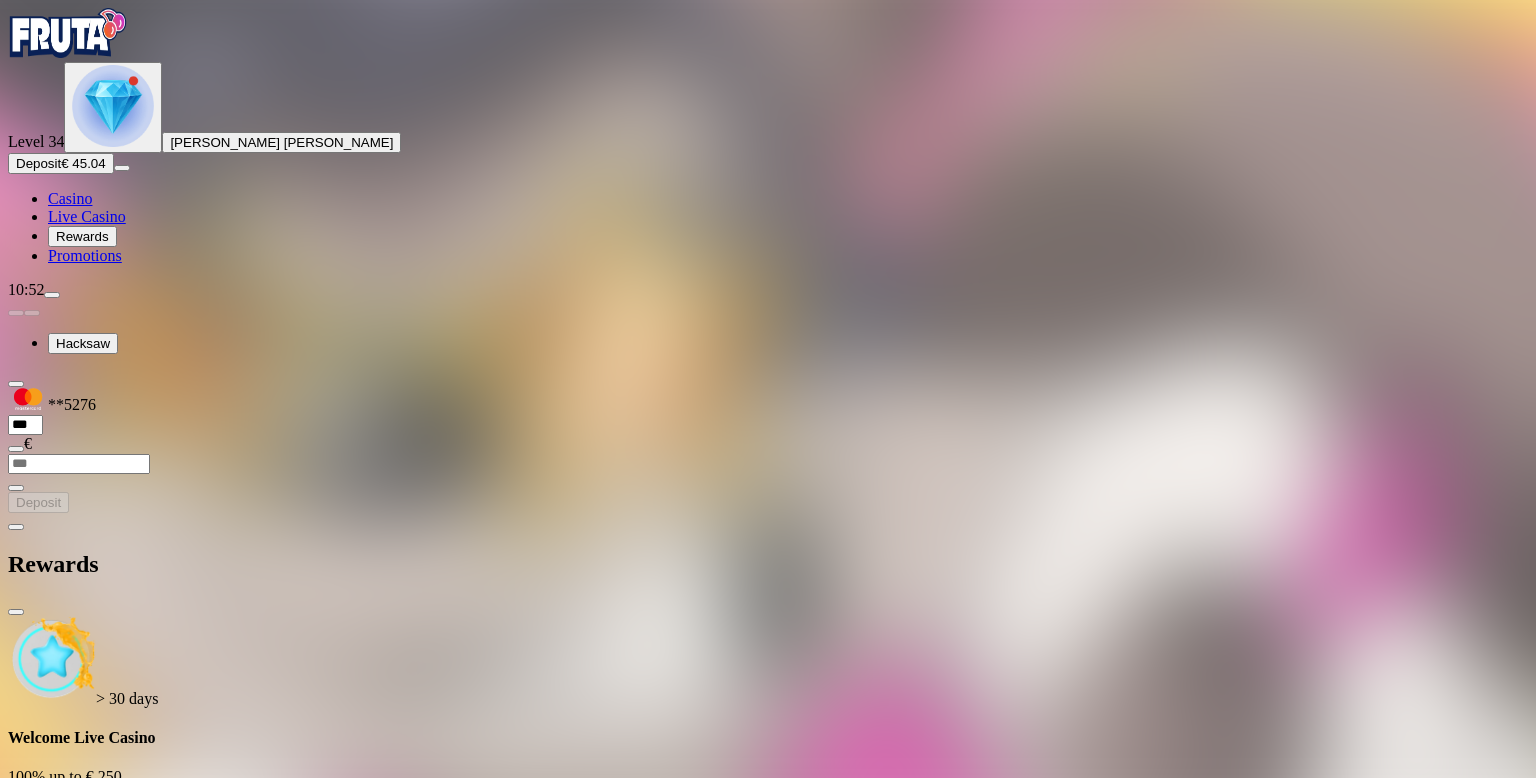 click at bounding box center (87, 1025) 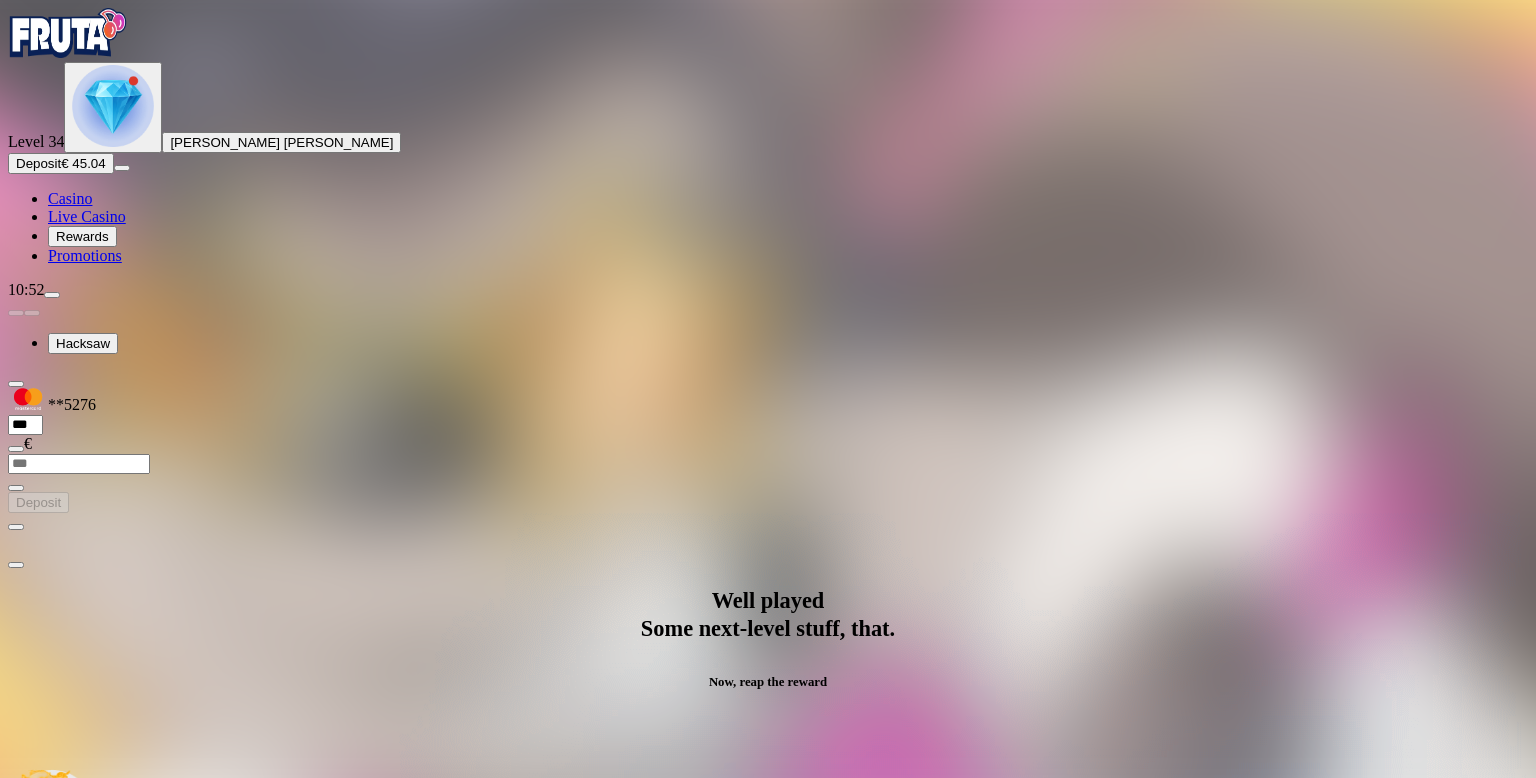 click on "Open me" at bounding box center [768, 1009] 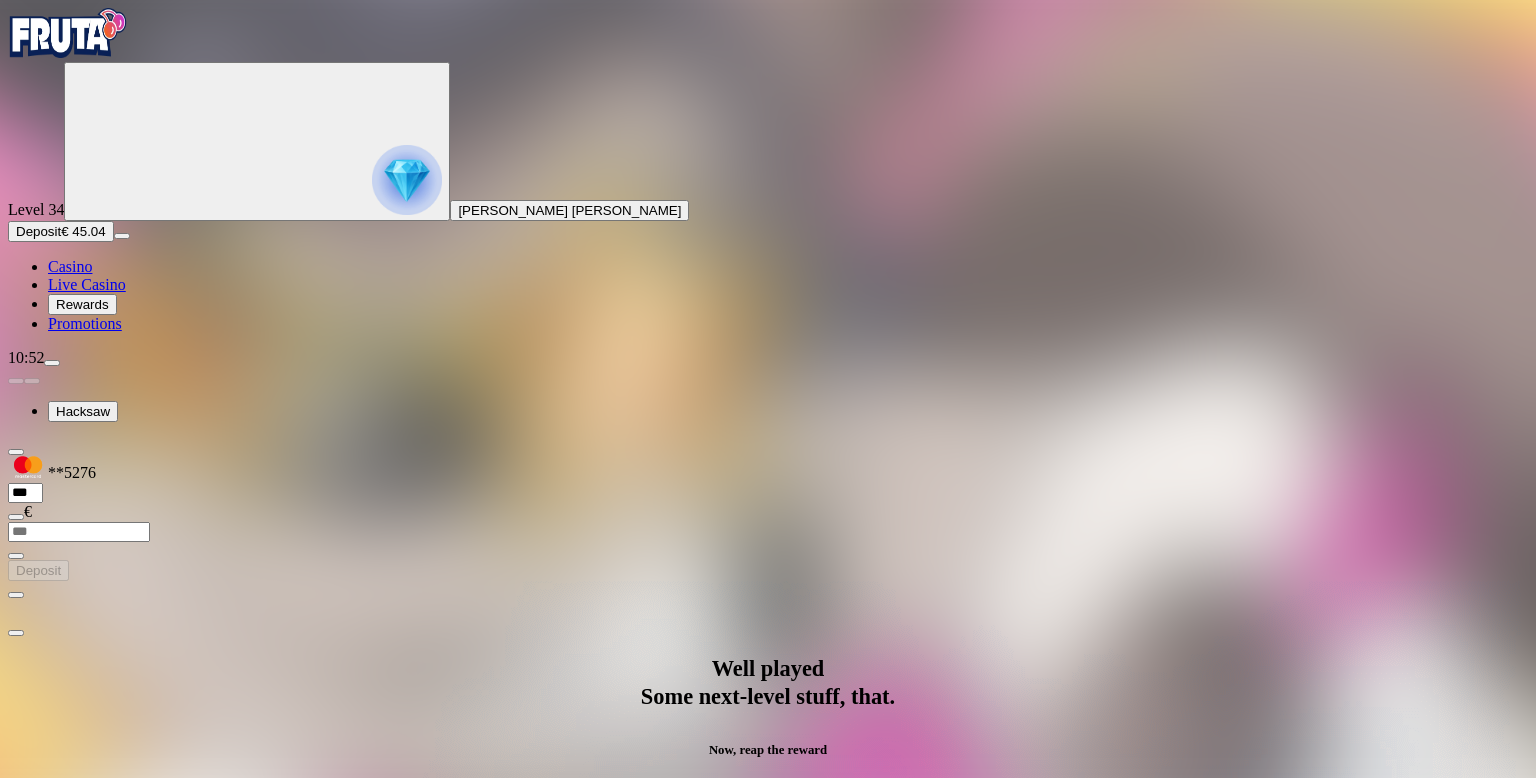 click at bounding box center (88, 1299) 